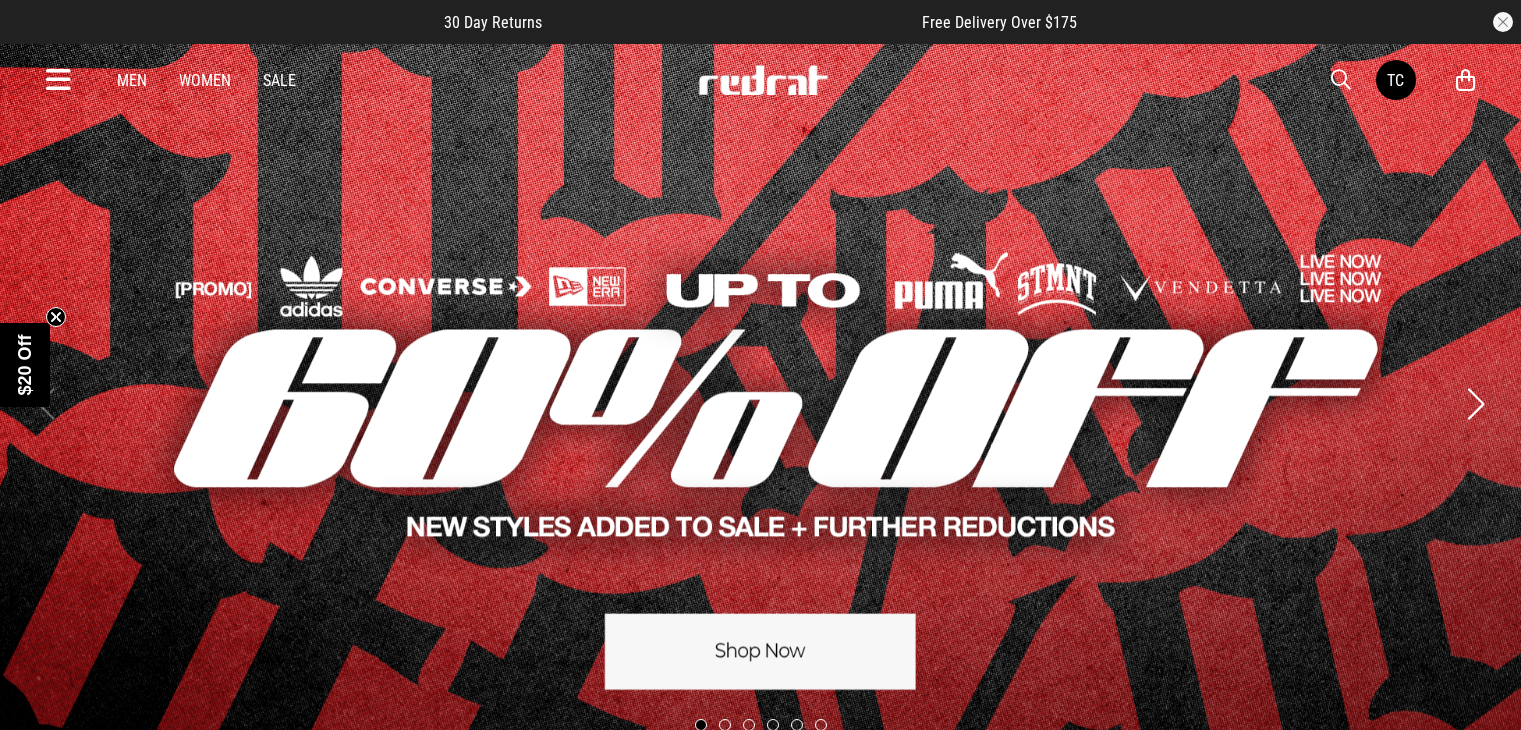 scroll, scrollTop: 0, scrollLeft: 0, axis: both 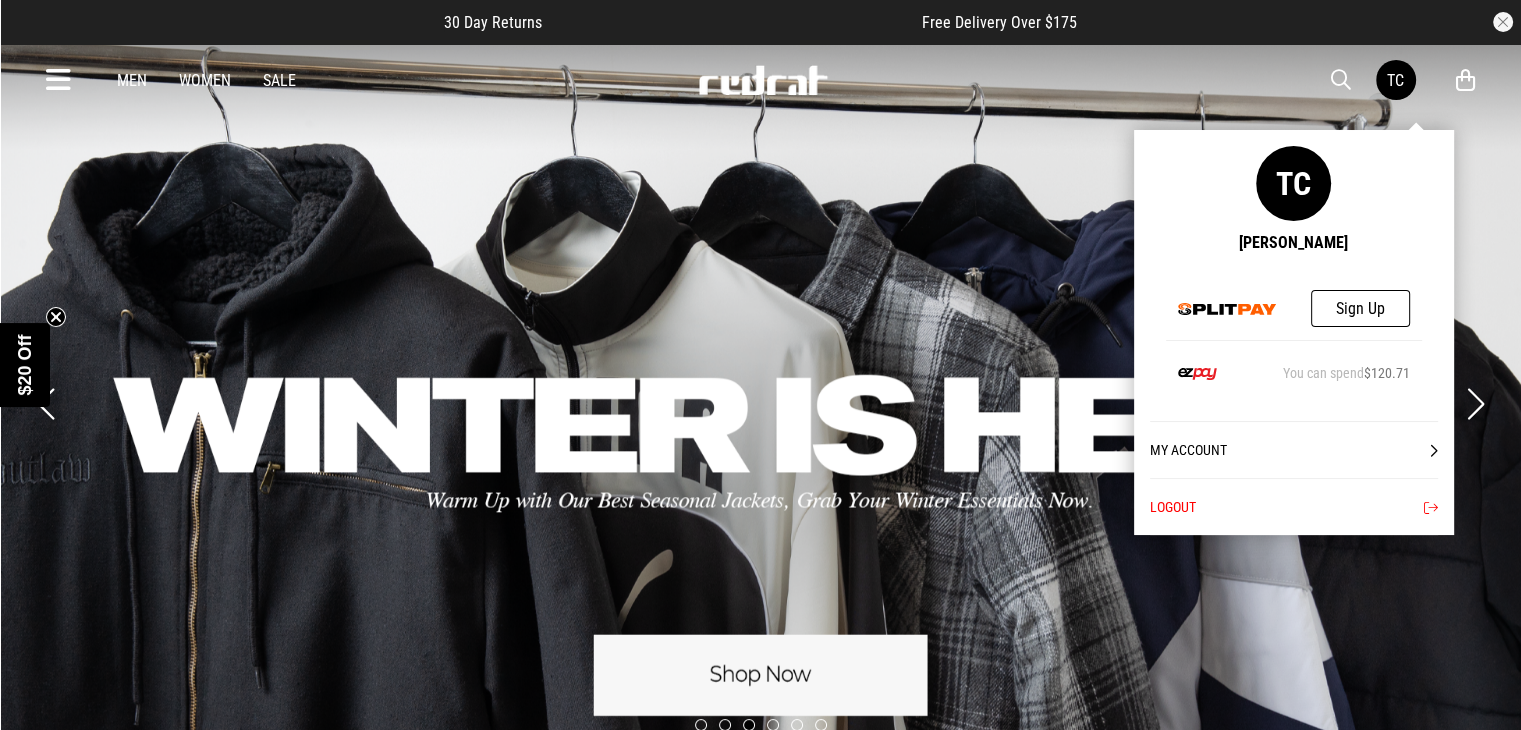 click on "My Account" at bounding box center [1294, 449] 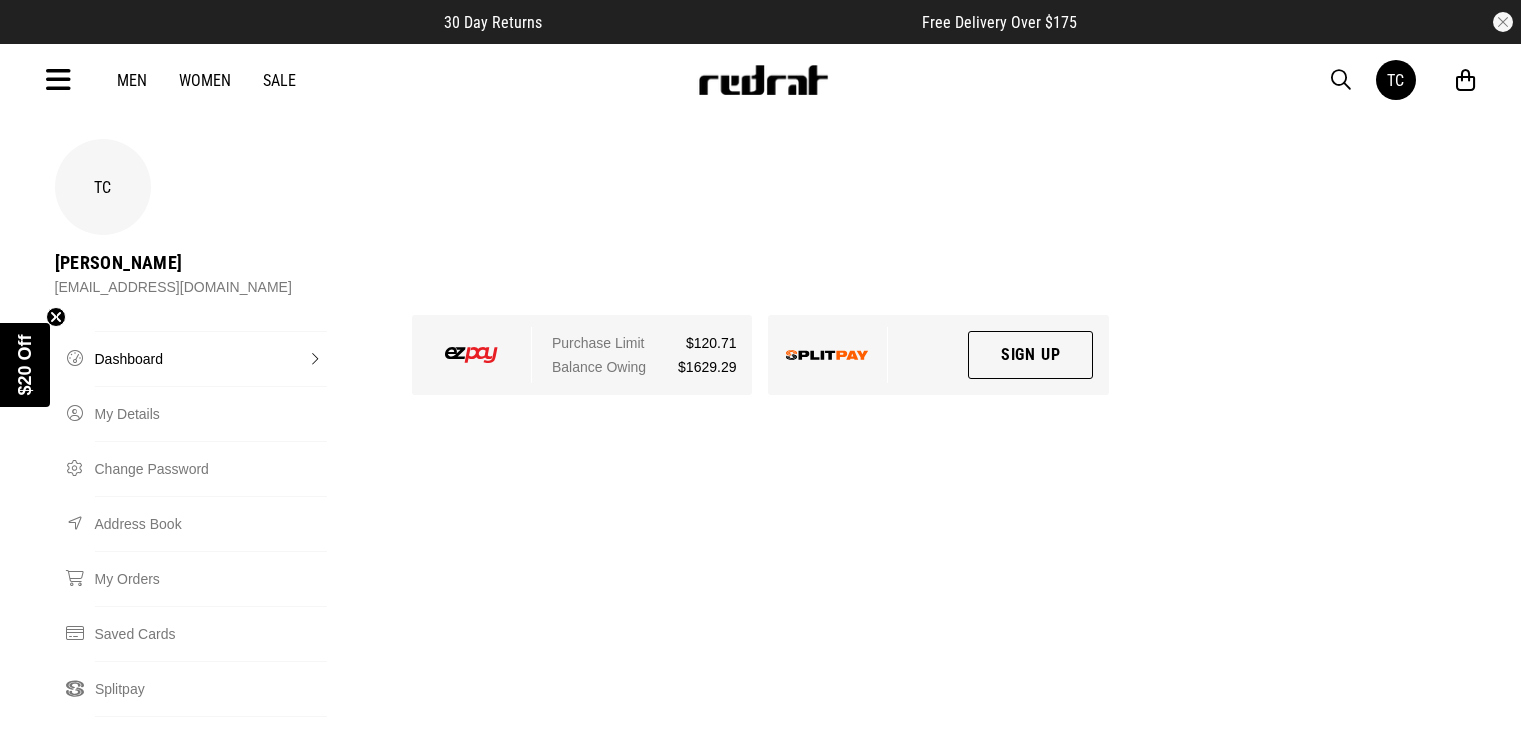 scroll, scrollTop: 0, scrollLeft: 0, axis: both 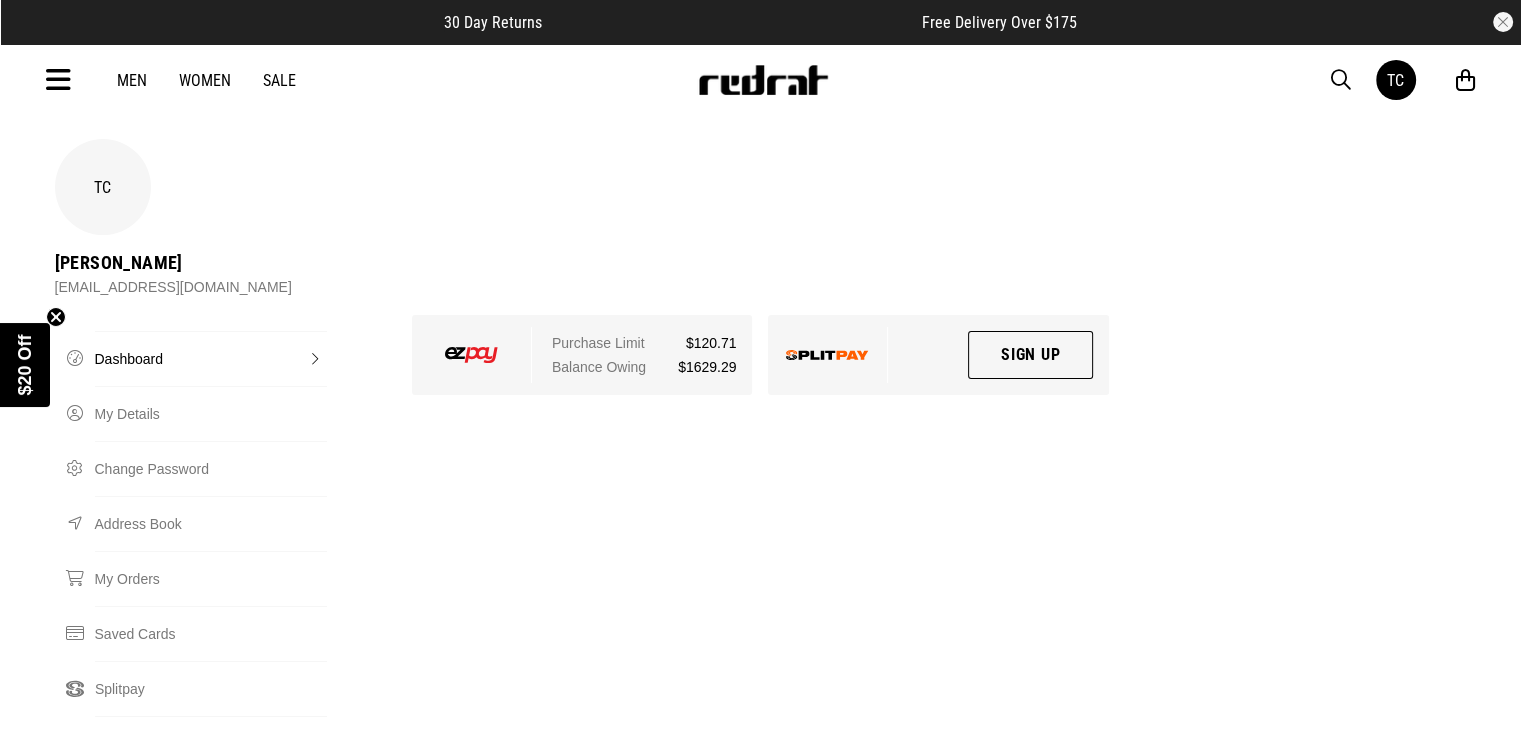 click at bounding box center (58, 80) 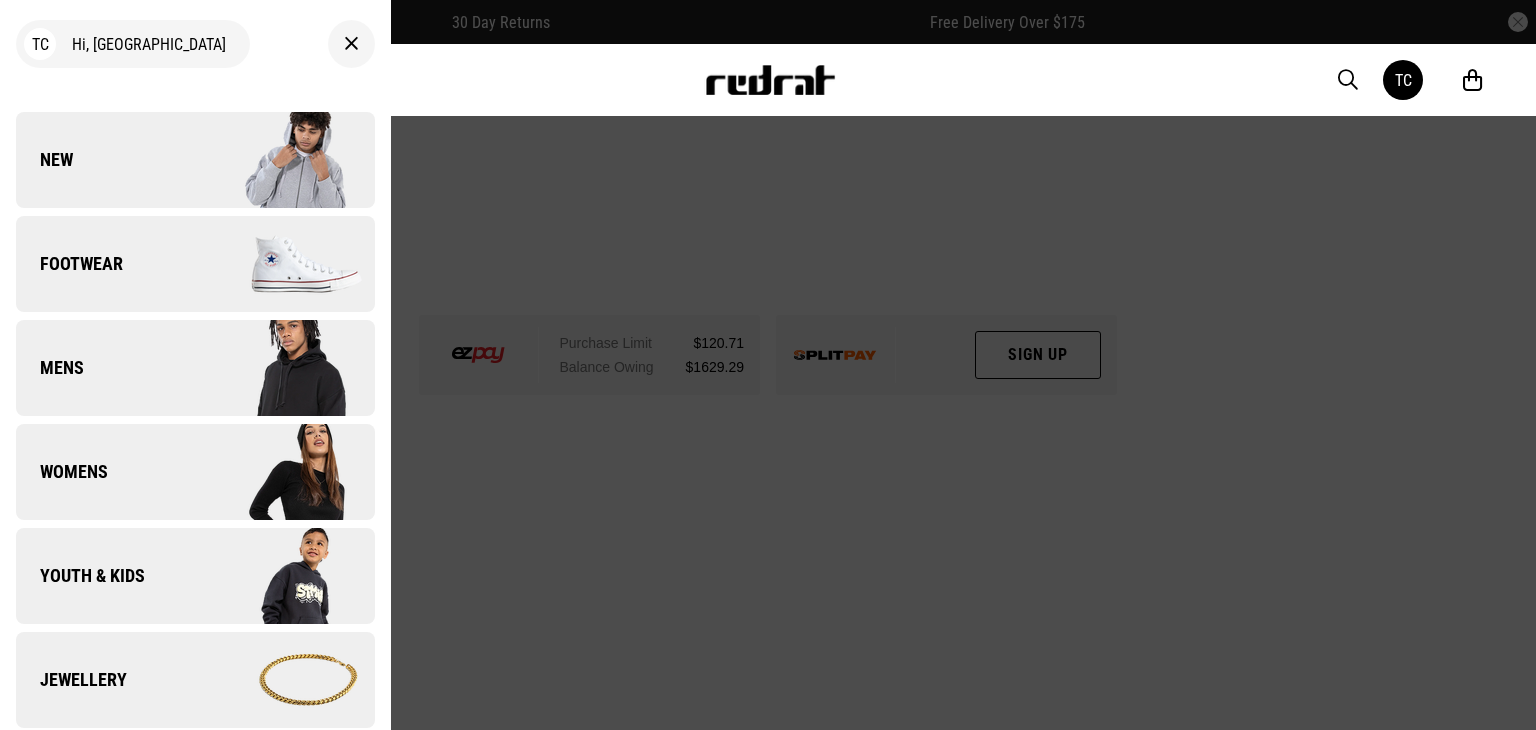 click at bounding box center (768, 365) 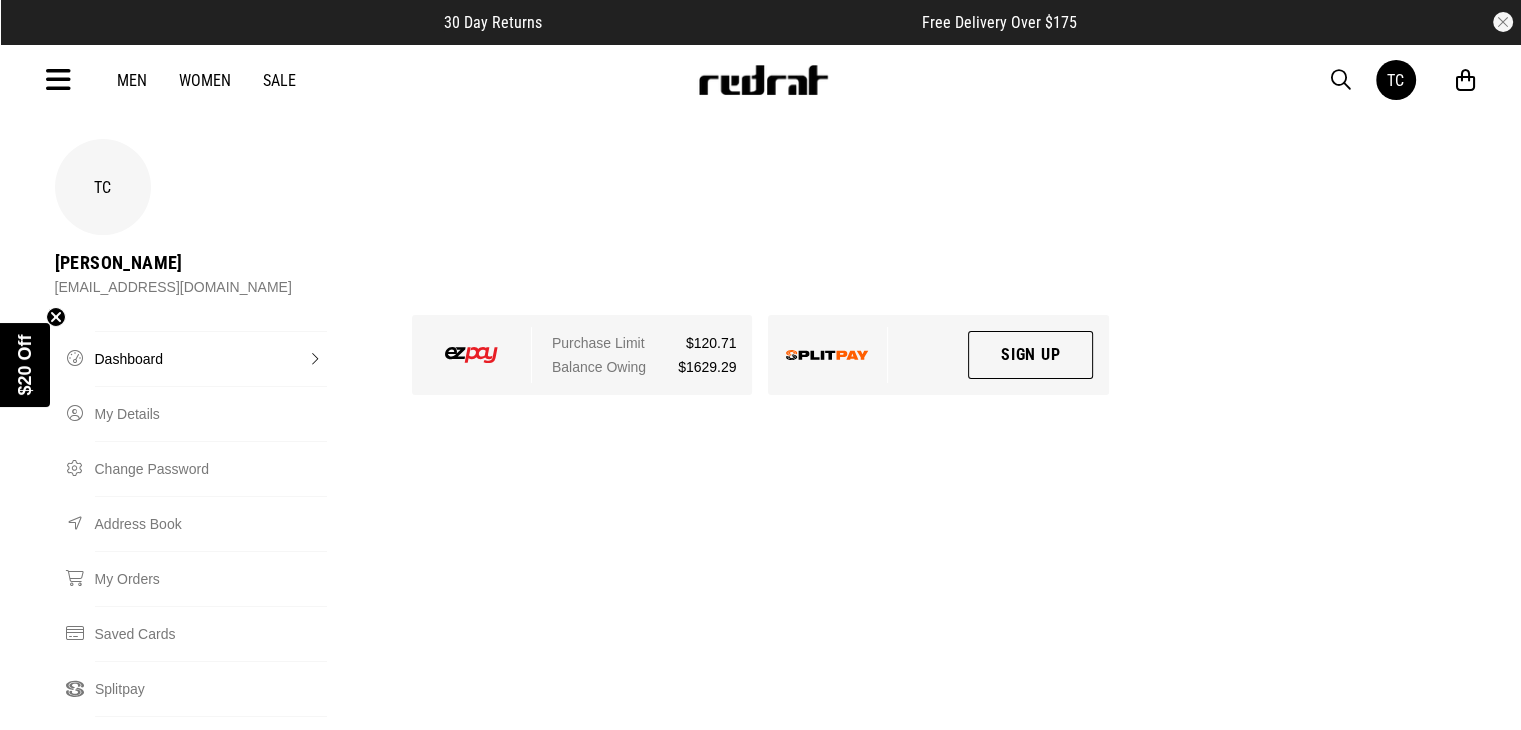 click at bounding box center [1341, 80] 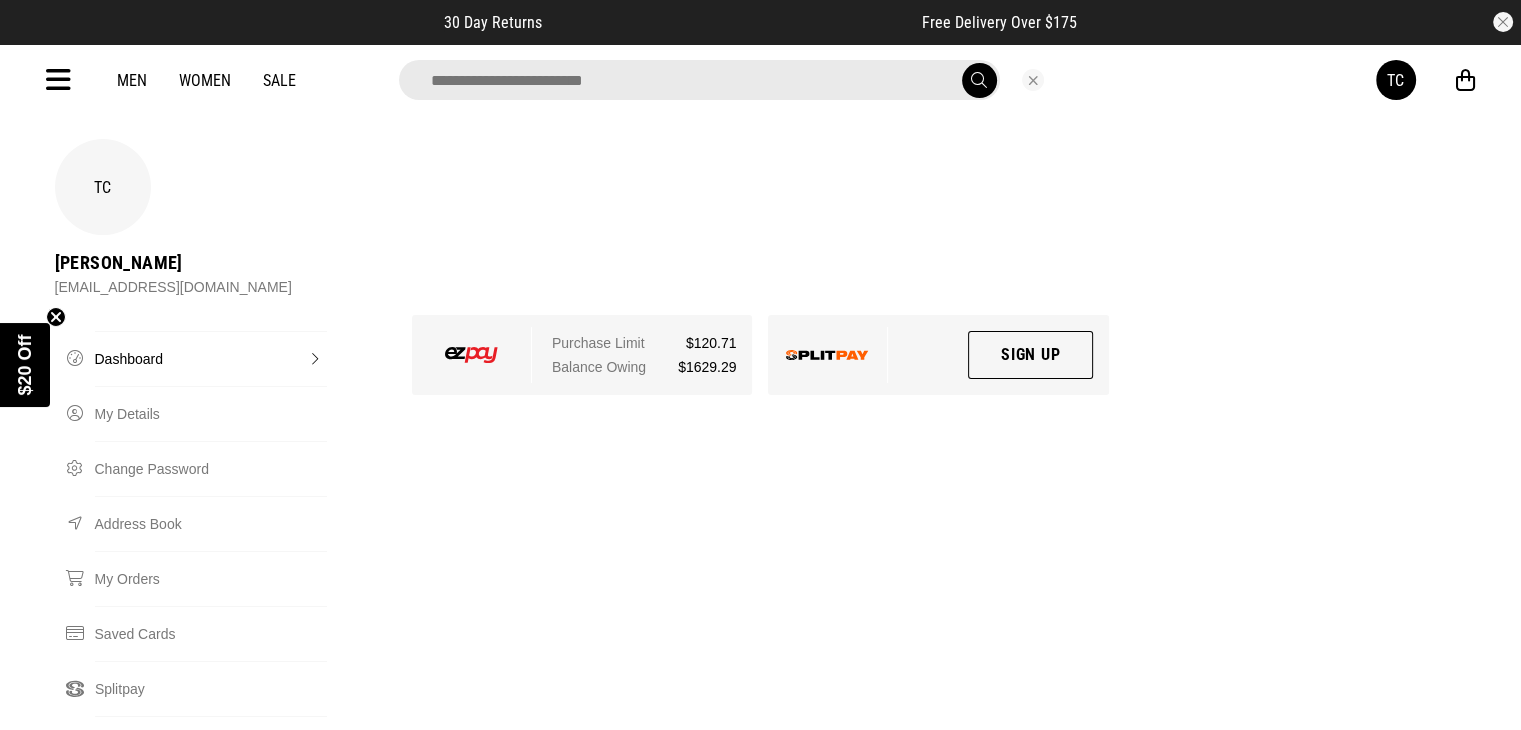 click at bounding box center [699, 80] 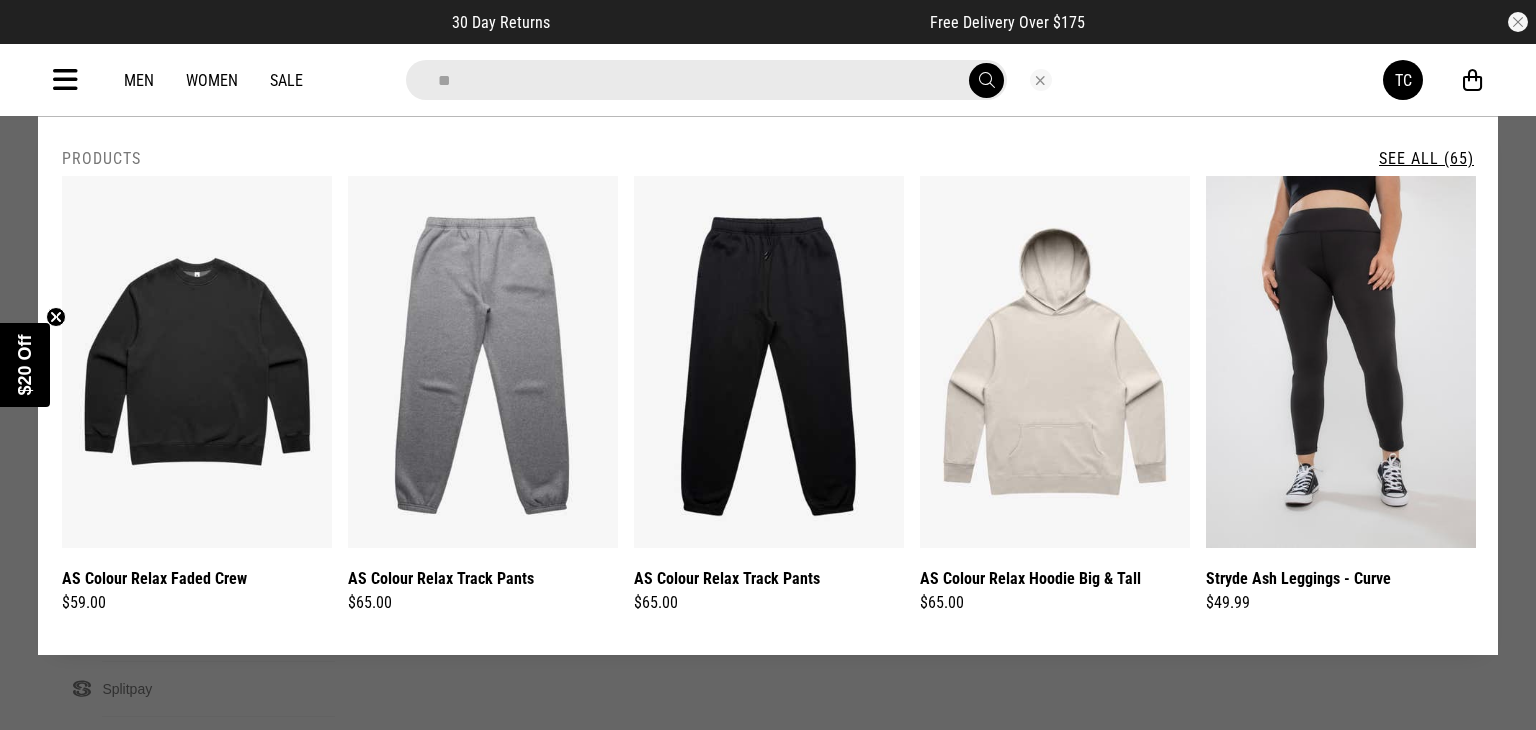 type on "*********" 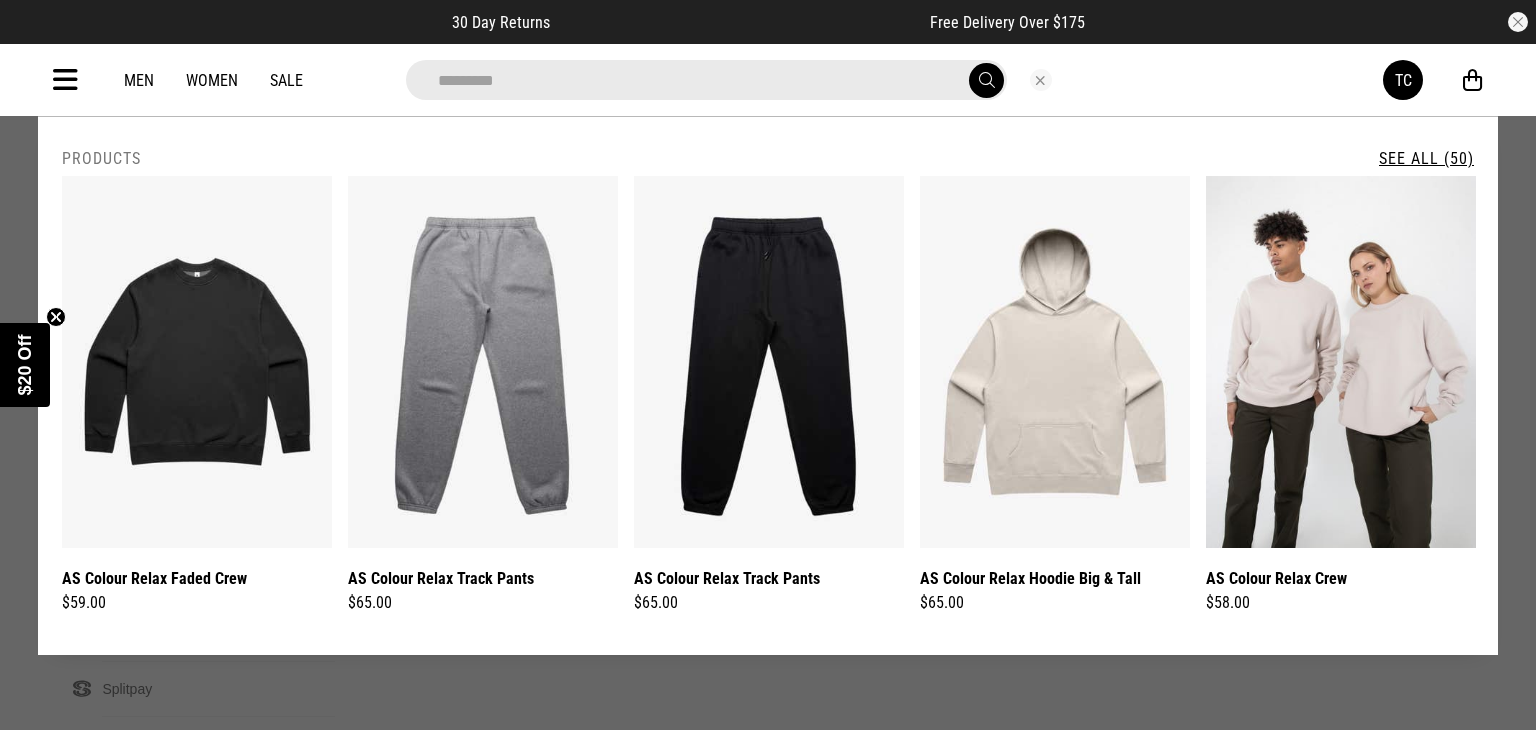 click on "See All (50)" at bounding box center (1426, 158) 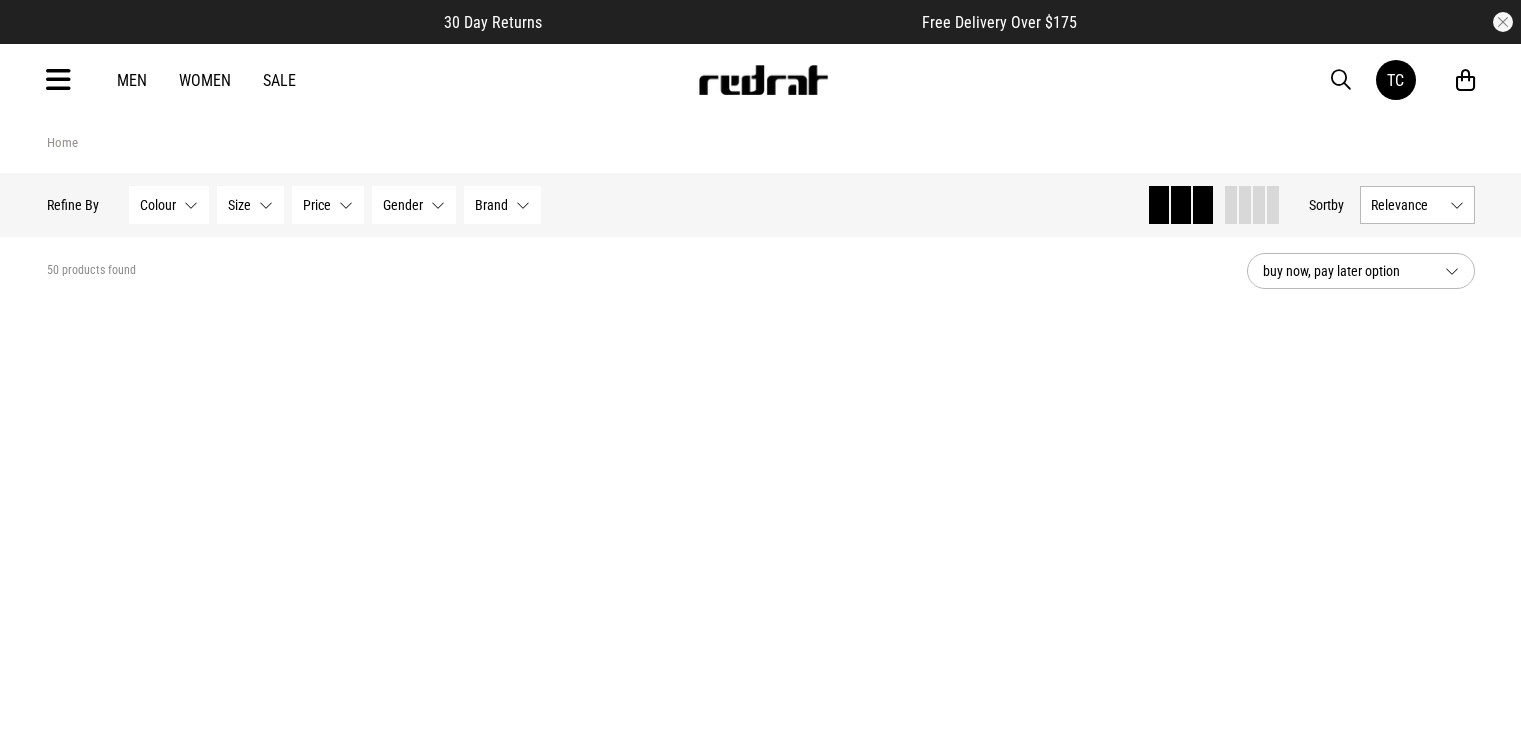 scroll, scrollTop: 0, scrollLeft: 0, axis: both 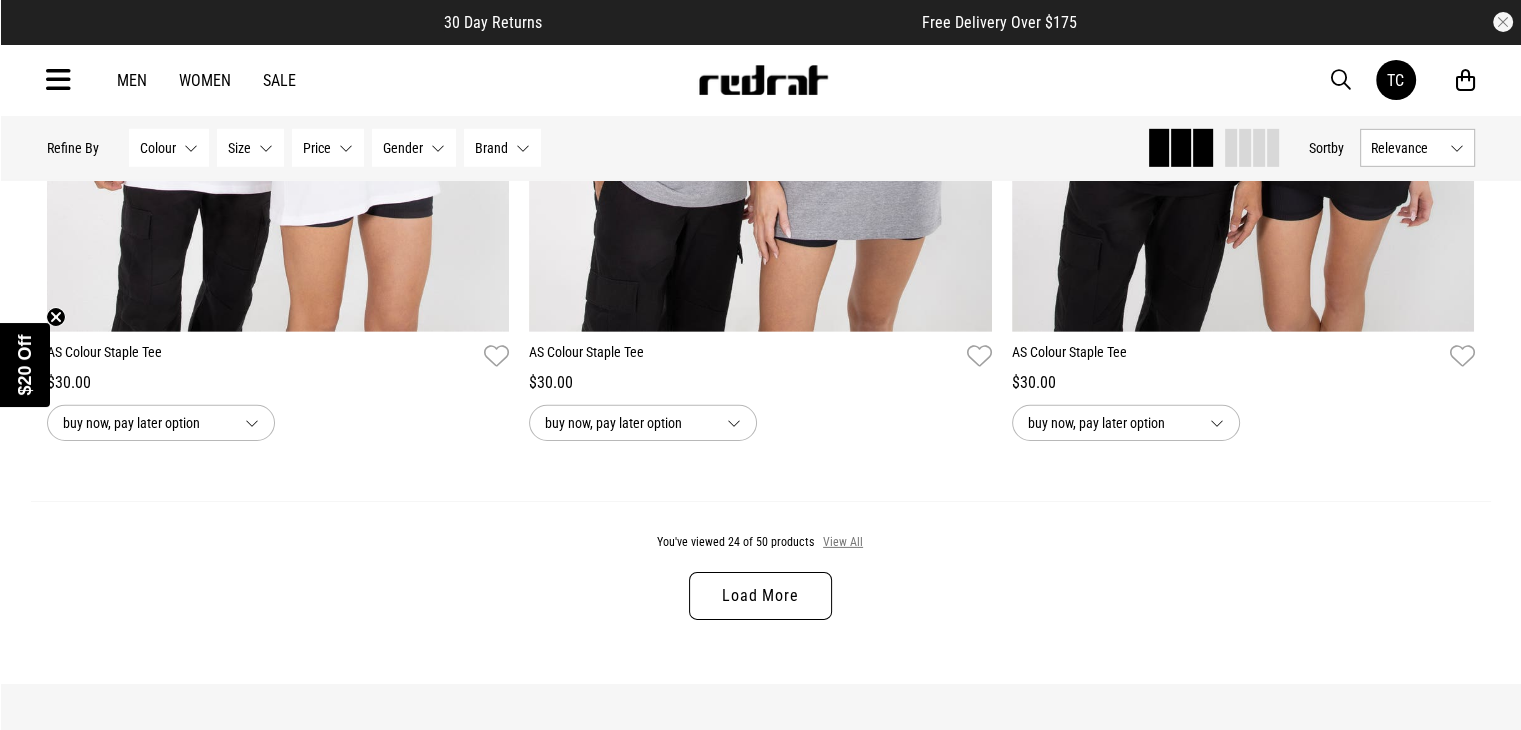 click on "View All" at bounding box center (843, 543) 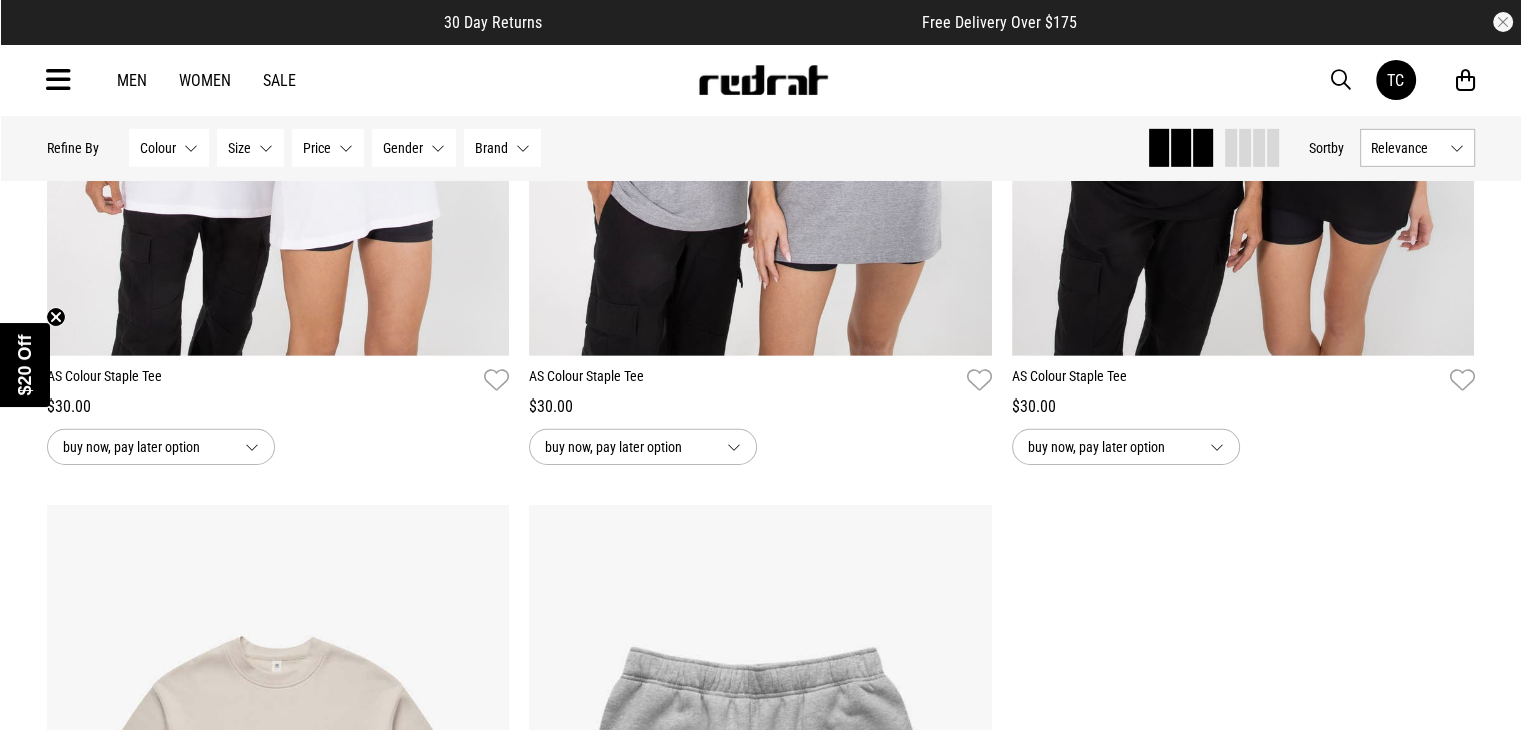 scroll, scrollTop: 6242, scrollLeft: 0, axis: vertical 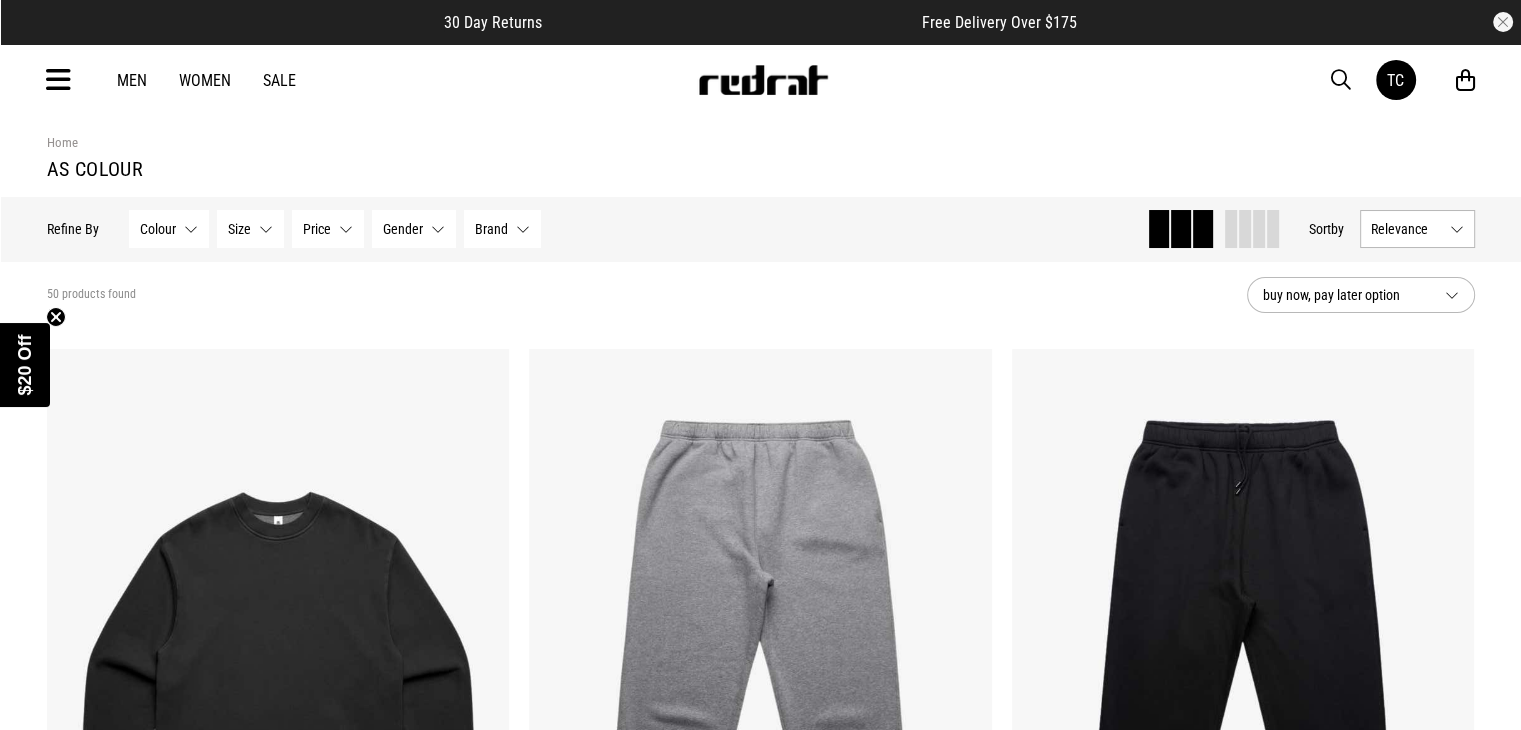 click at bounding box center [1341, 80] 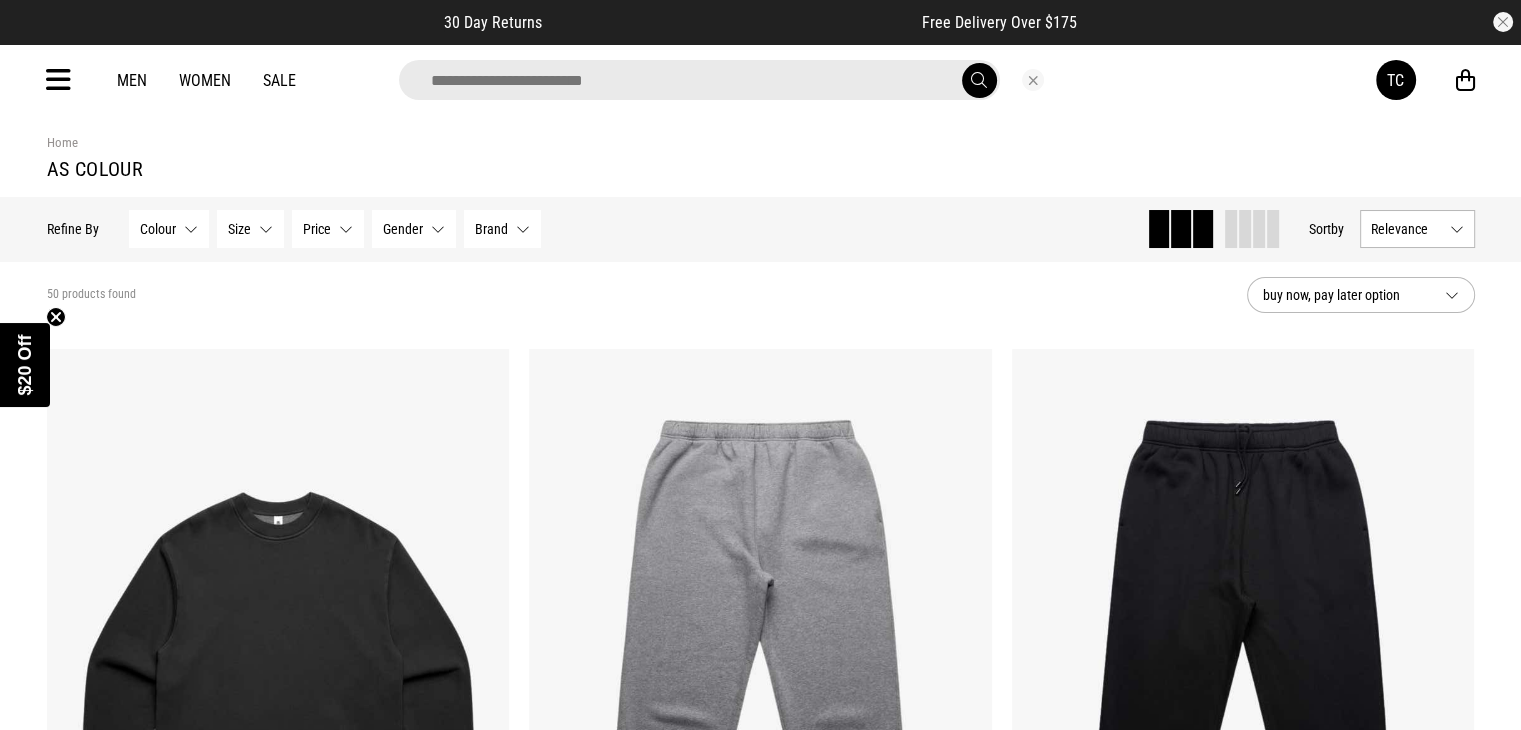 click at bounding box center [699, 80] 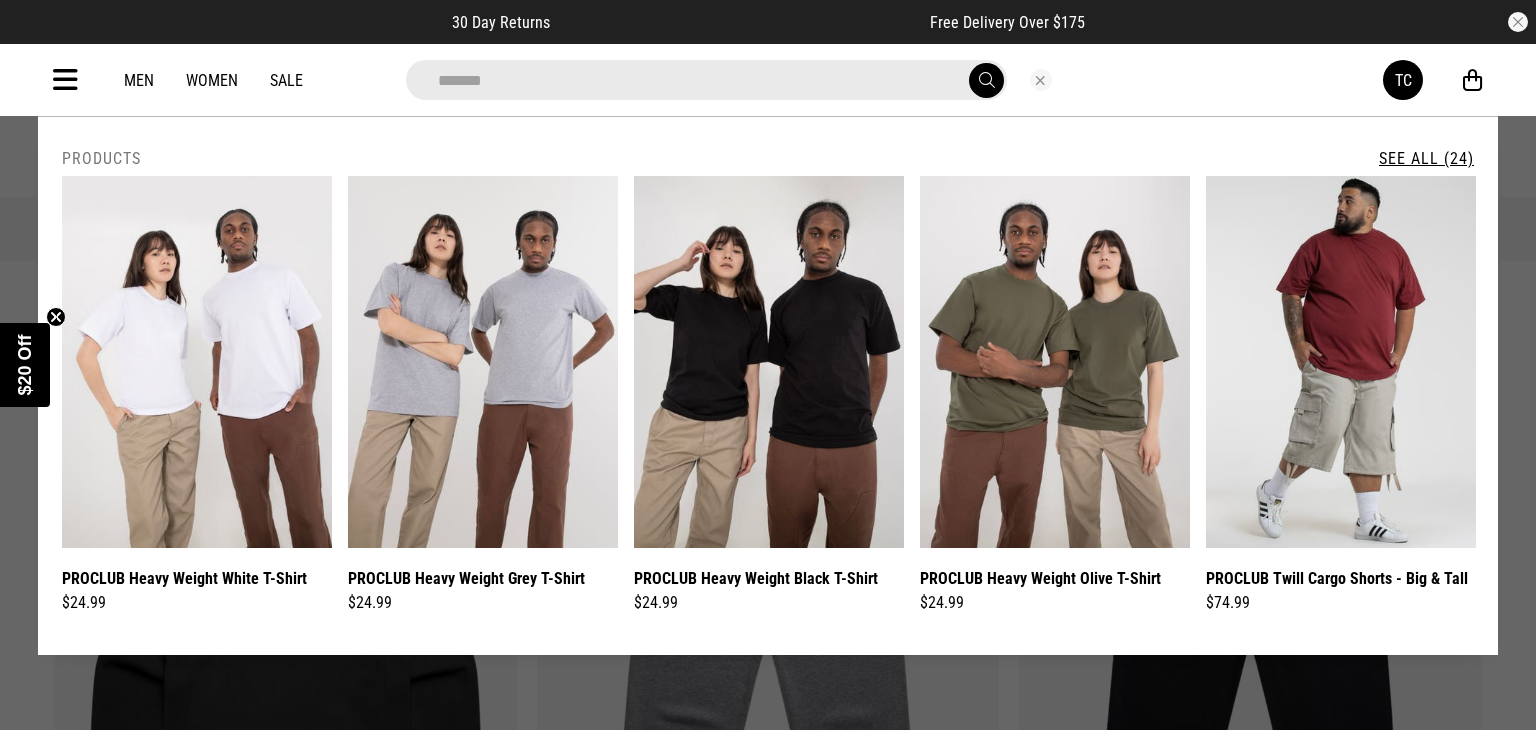 click on "See All (24)" at bounding box center (1426, 158) 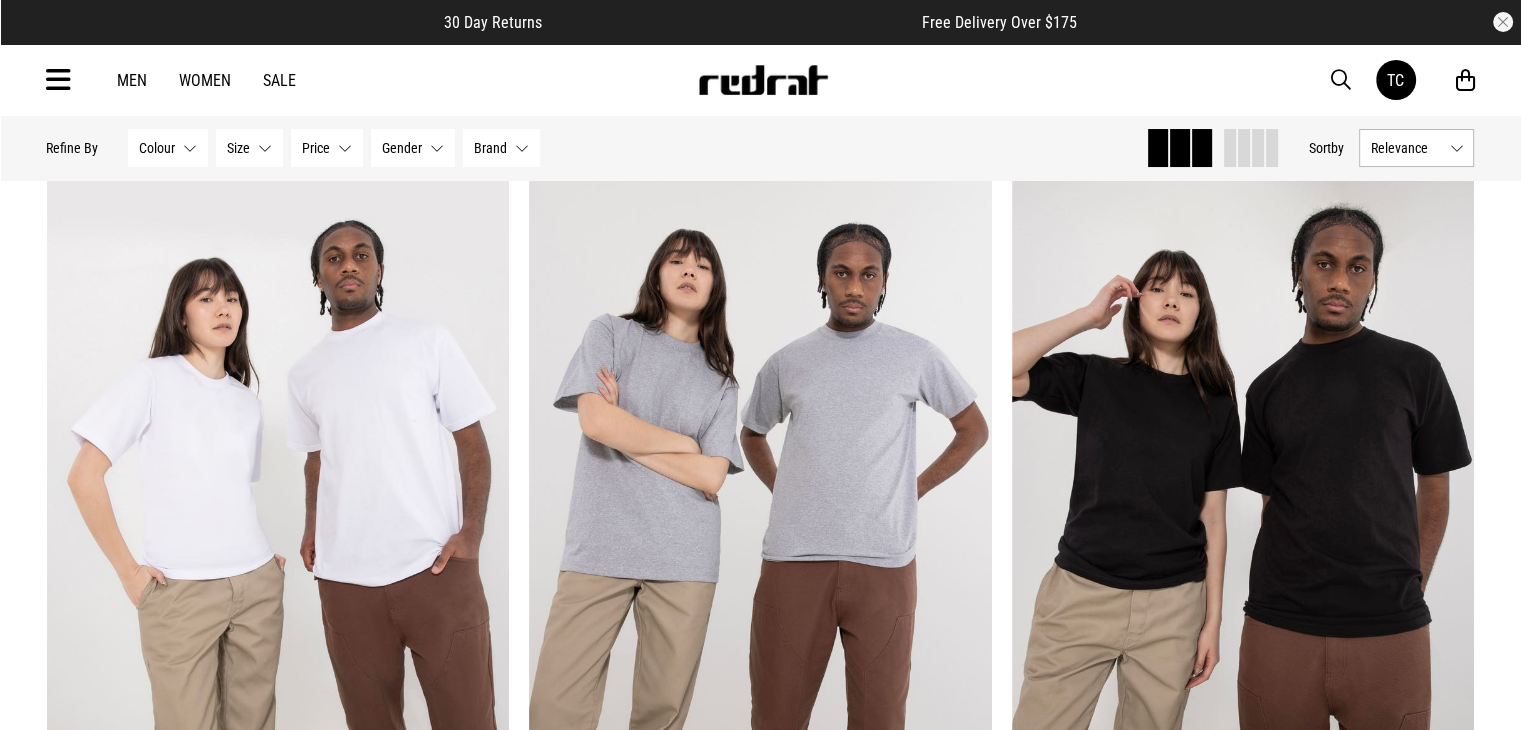 scroll, scrollTop: 162, scrollLeft: 0, axis: vertical 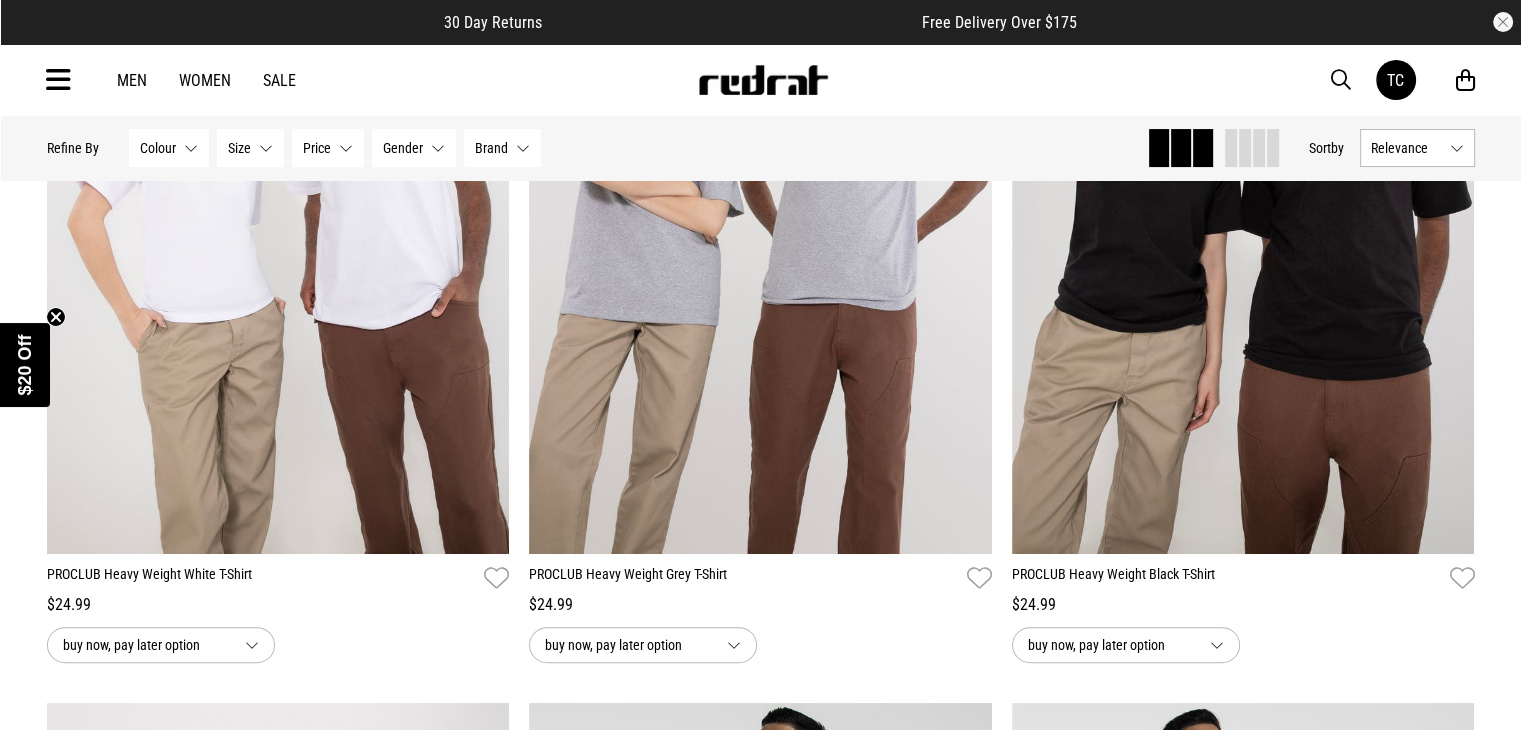 click on "30 Day Returns       Free Delivery Over $175       Your Cart            There are currently no items in your cart.          START SHOPPING                    Men   Women   Sale   TC
Hi, Tyrone
New       Back         Footwear       Back         Mens       Back         Womens       Back         Youth & Kids       Back         Jewellery       Back         Headwear       Back         Accessories       Back         Deals       Back         Sale   UP TO 60% OFF
Shop by Brand
adidas
Converse
New Era
See all brands     Gift Cards   Find a Store   Delivery   Returns & Exchanges   FAQ   Contact Us
Payment Options Only at Red Rat
Let's keep in touch
Back
TC
Home       Hide   Refine s   Refine By      Filters  Colour  None selected   Colour  52" at bounding box center (760, 3285) 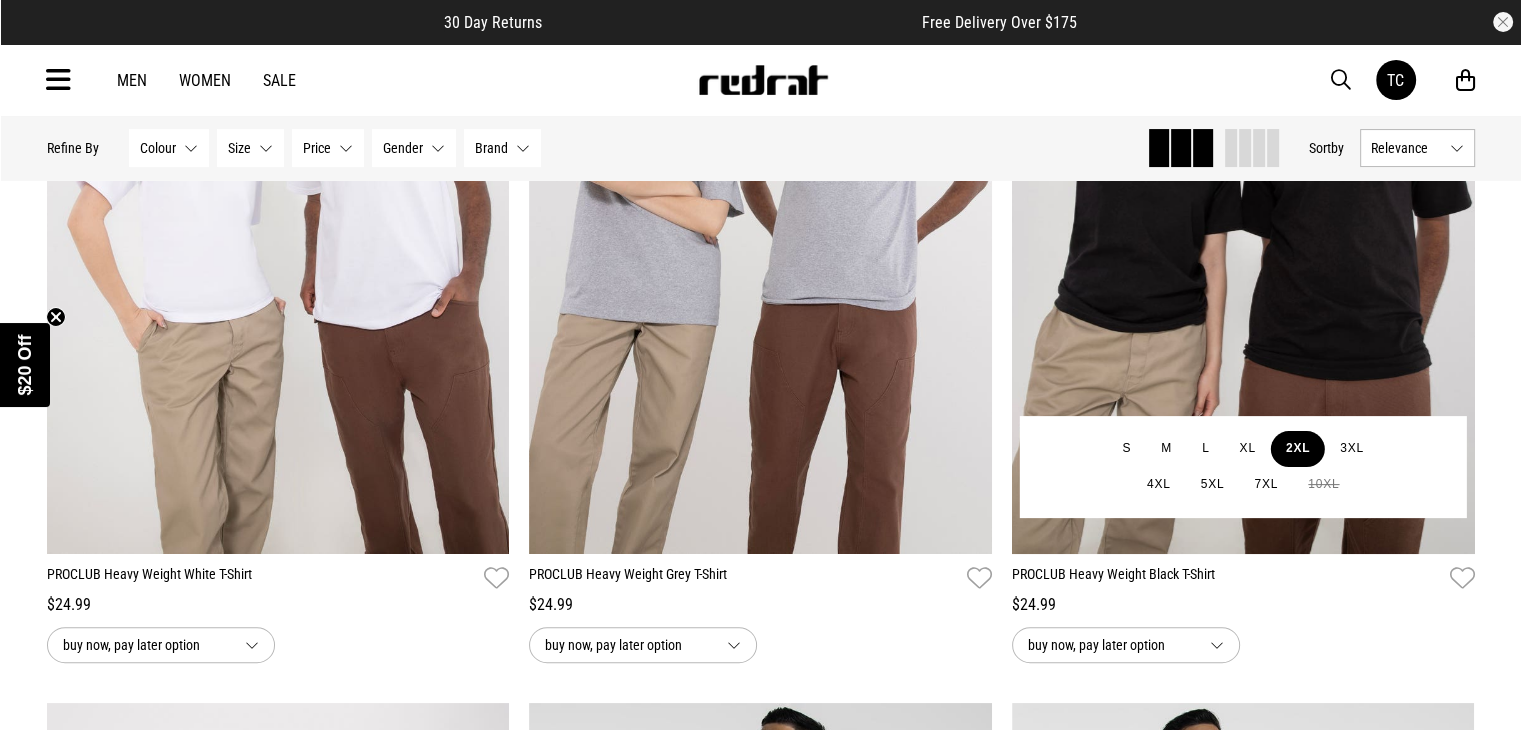 click on "2XL" at bounding box center (1298, 449) 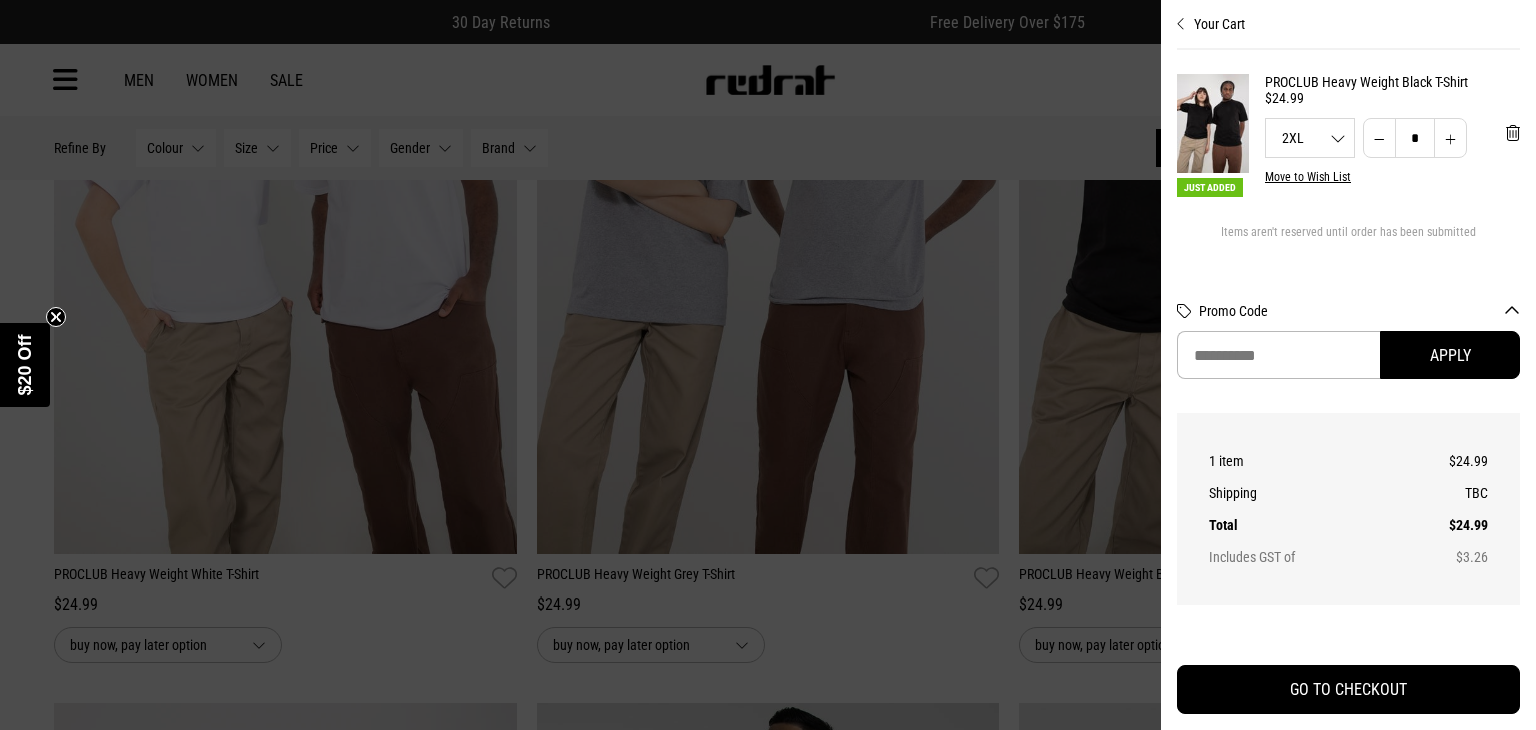 click at bounding box center (768, 365) 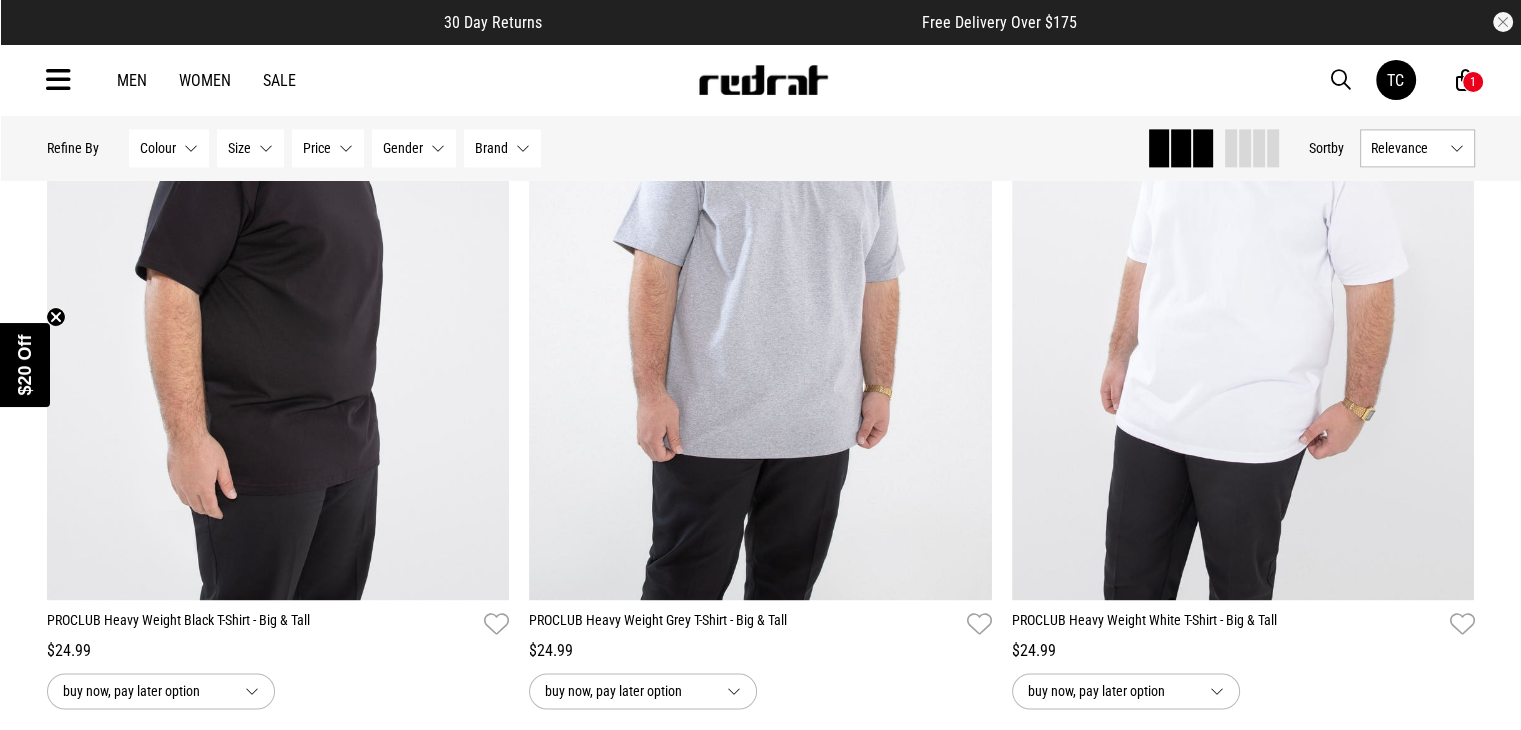scroll, scrollTop: 2772, scrollLeft: 0, axis: vertical 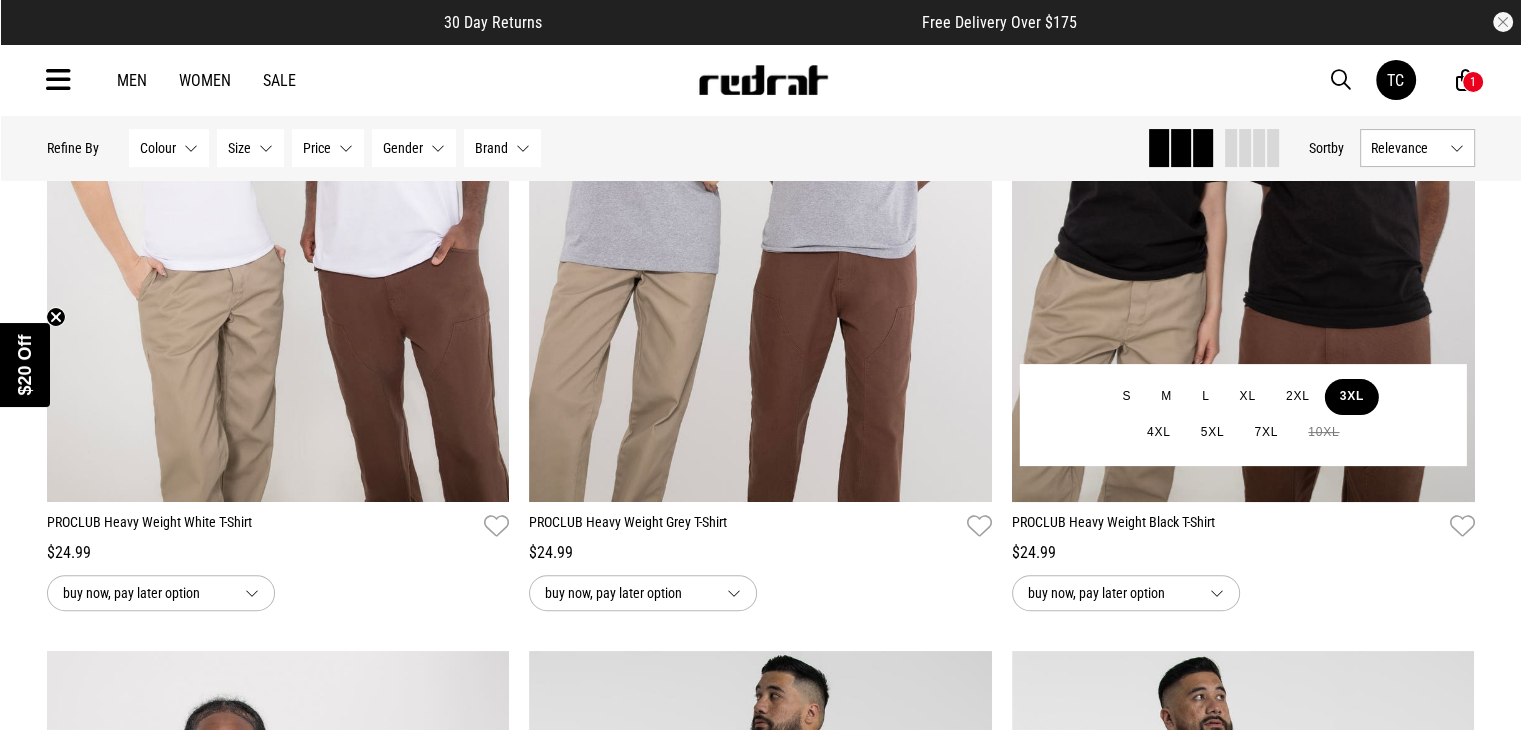 click on "3XL" at bounding box center [1352, 397] 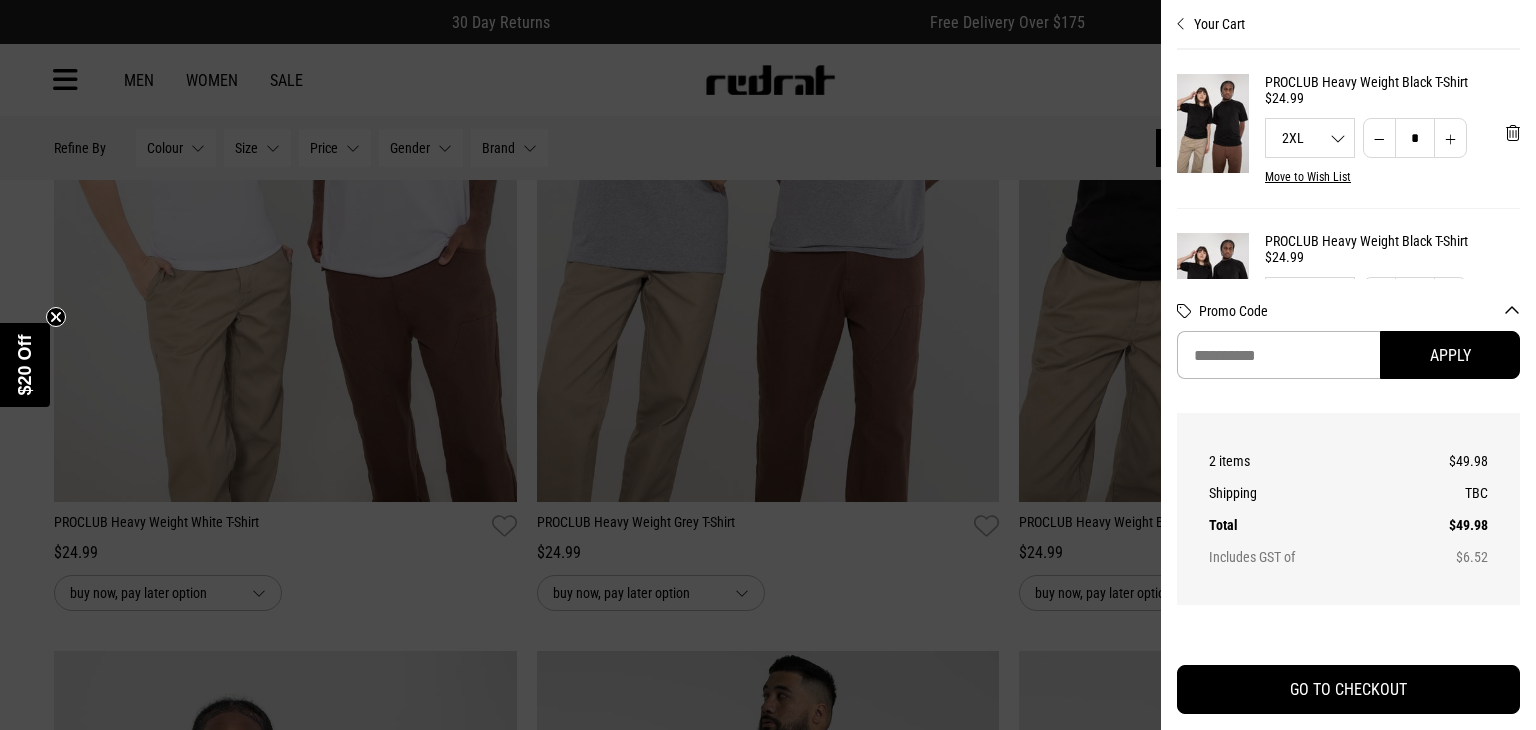 click at bounding box center (1450, 138) 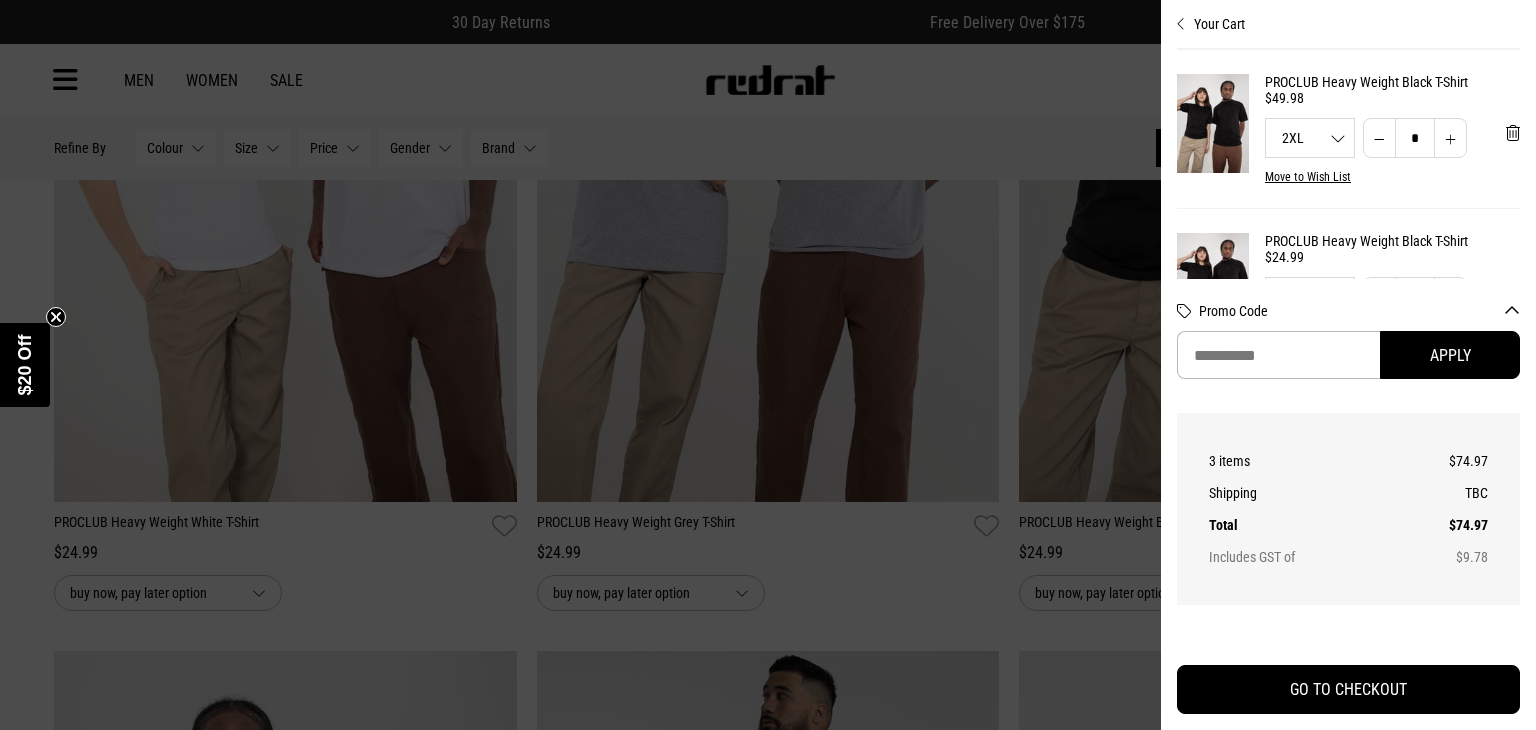 click at bounding box center [1450, 138] 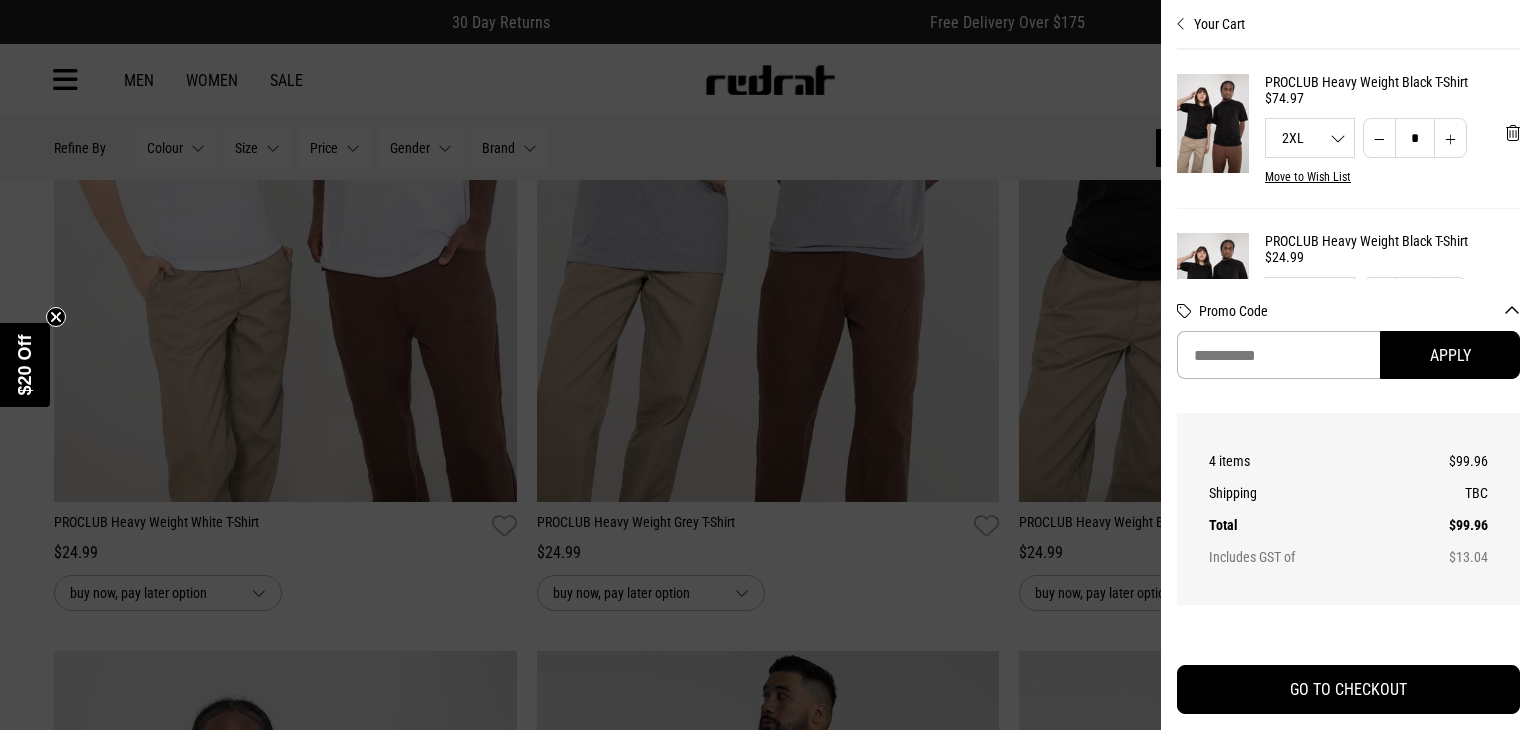 click at bounding box center (1450, 138) 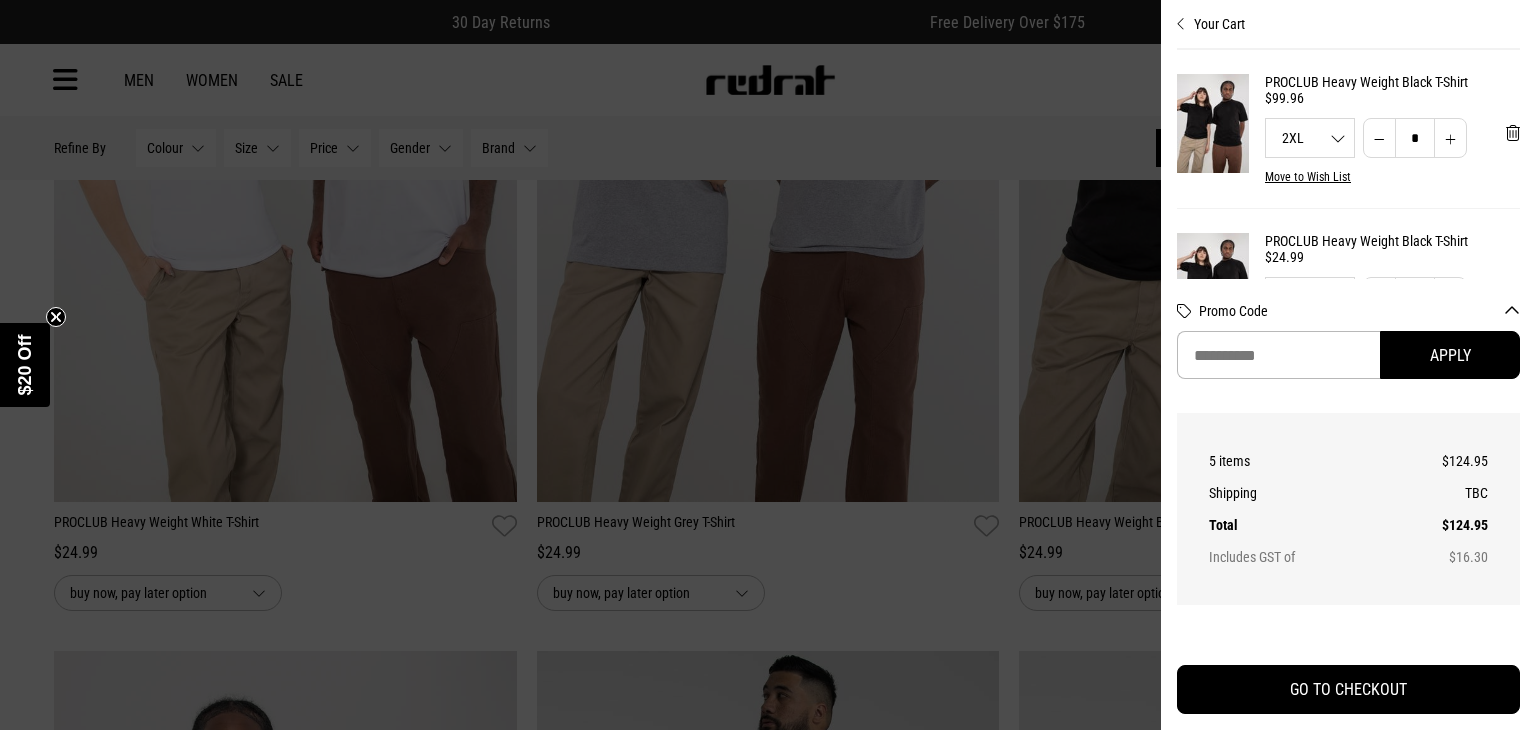click at bounding box center (1379, 138) 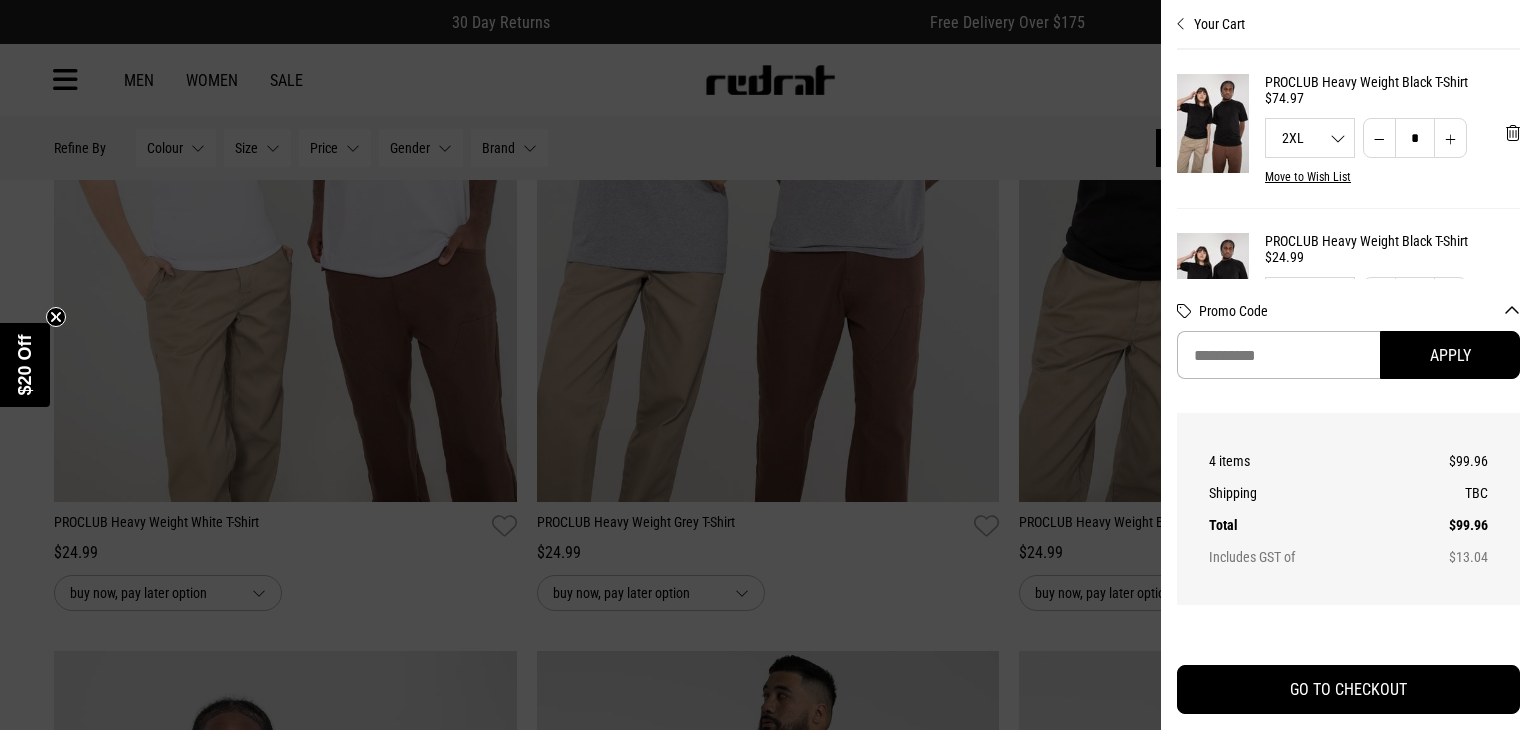 click at bounding box center [1379, 138] 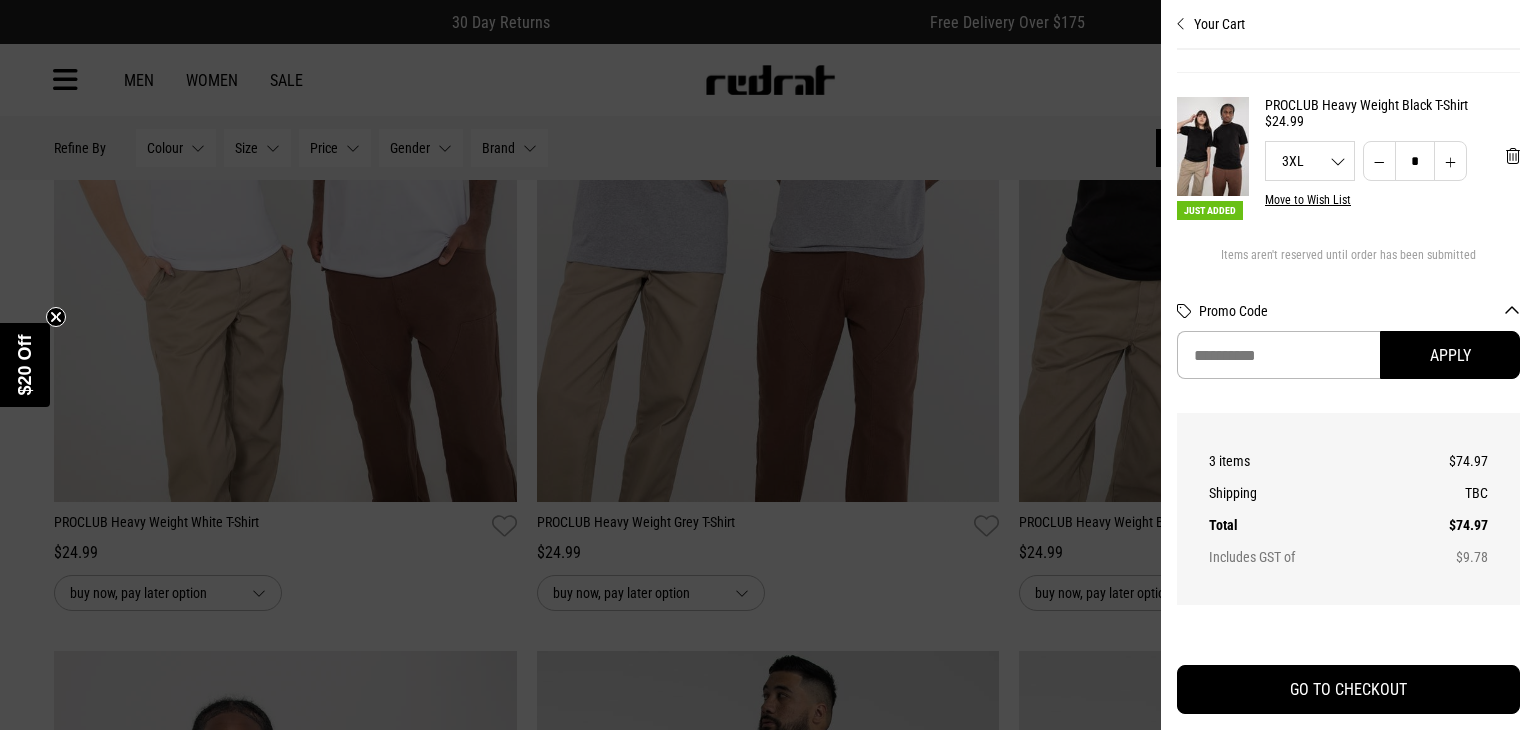 scroll, scrollTop: 170, scrollLeft: 0, axis: vertical 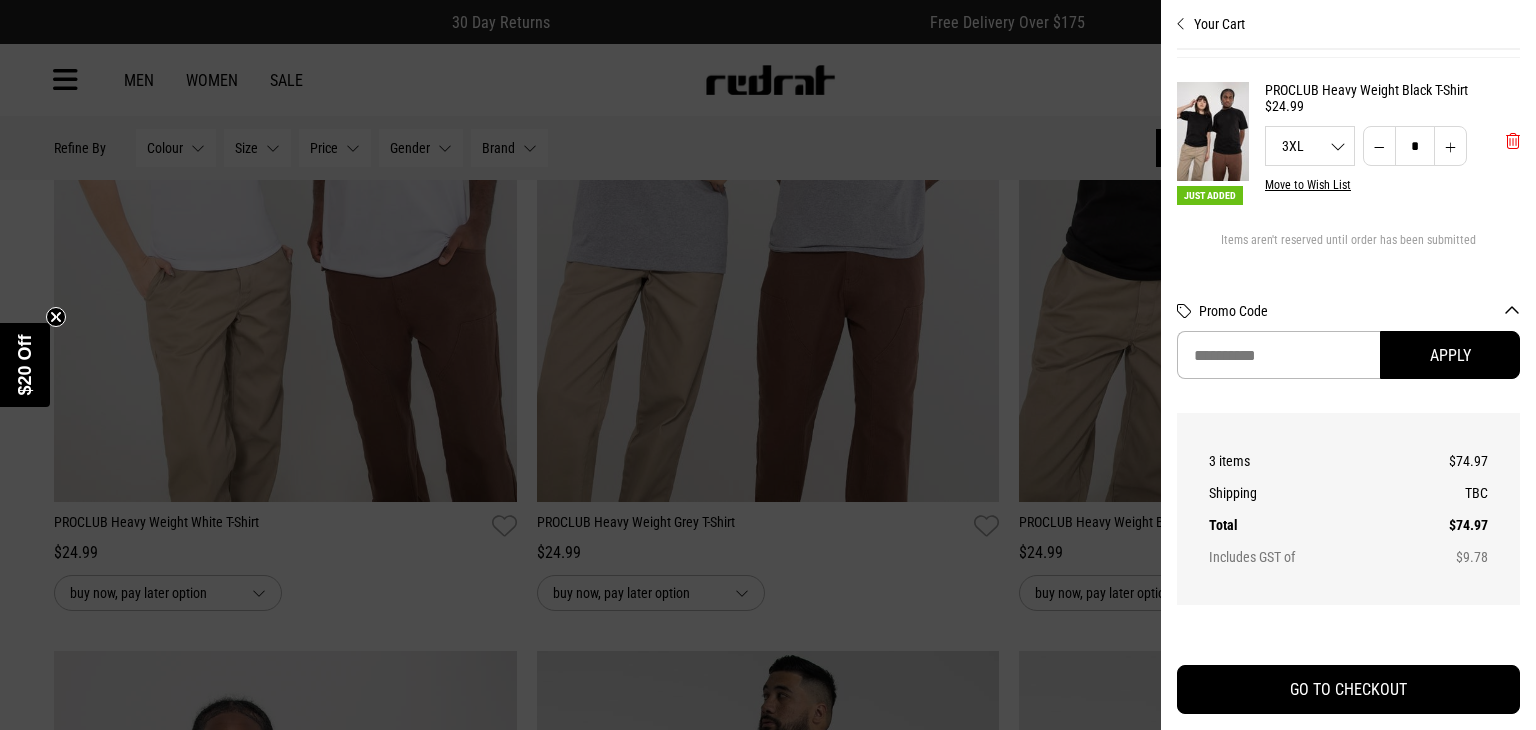 click at bounding box center [1513, 141] 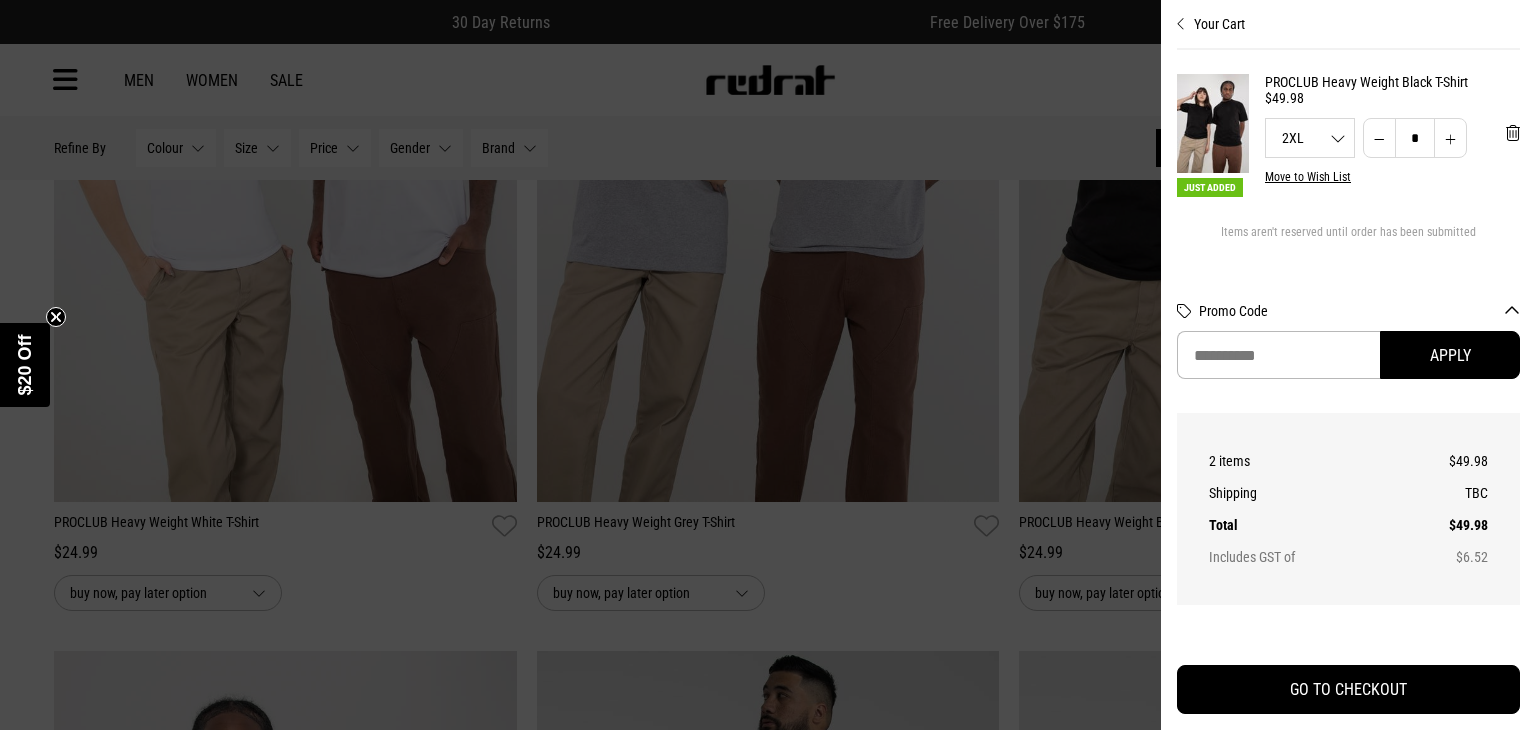 scroll, scrollTop: 9, scrollLeft: 0, axis: vertical 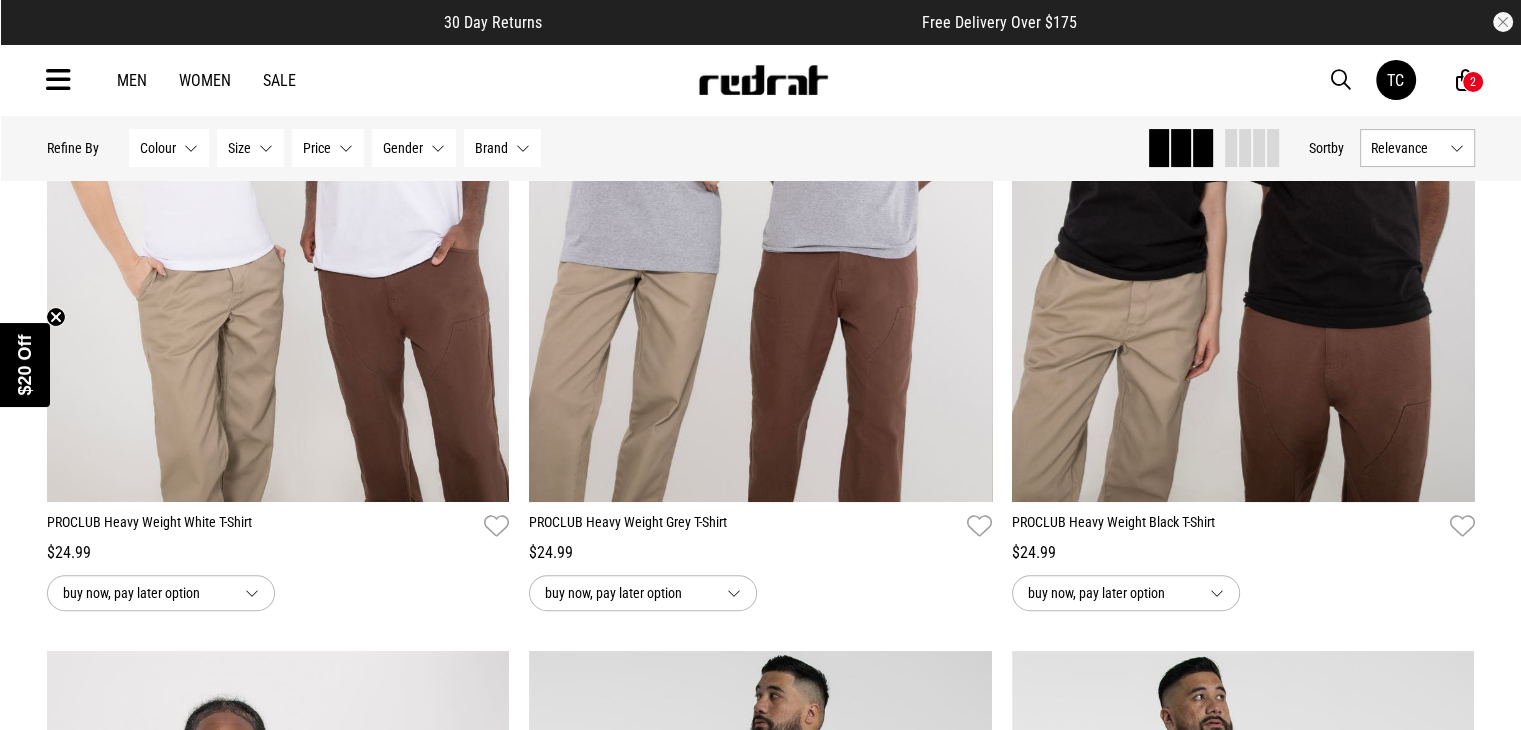 click at bounding box center [1341, 80] 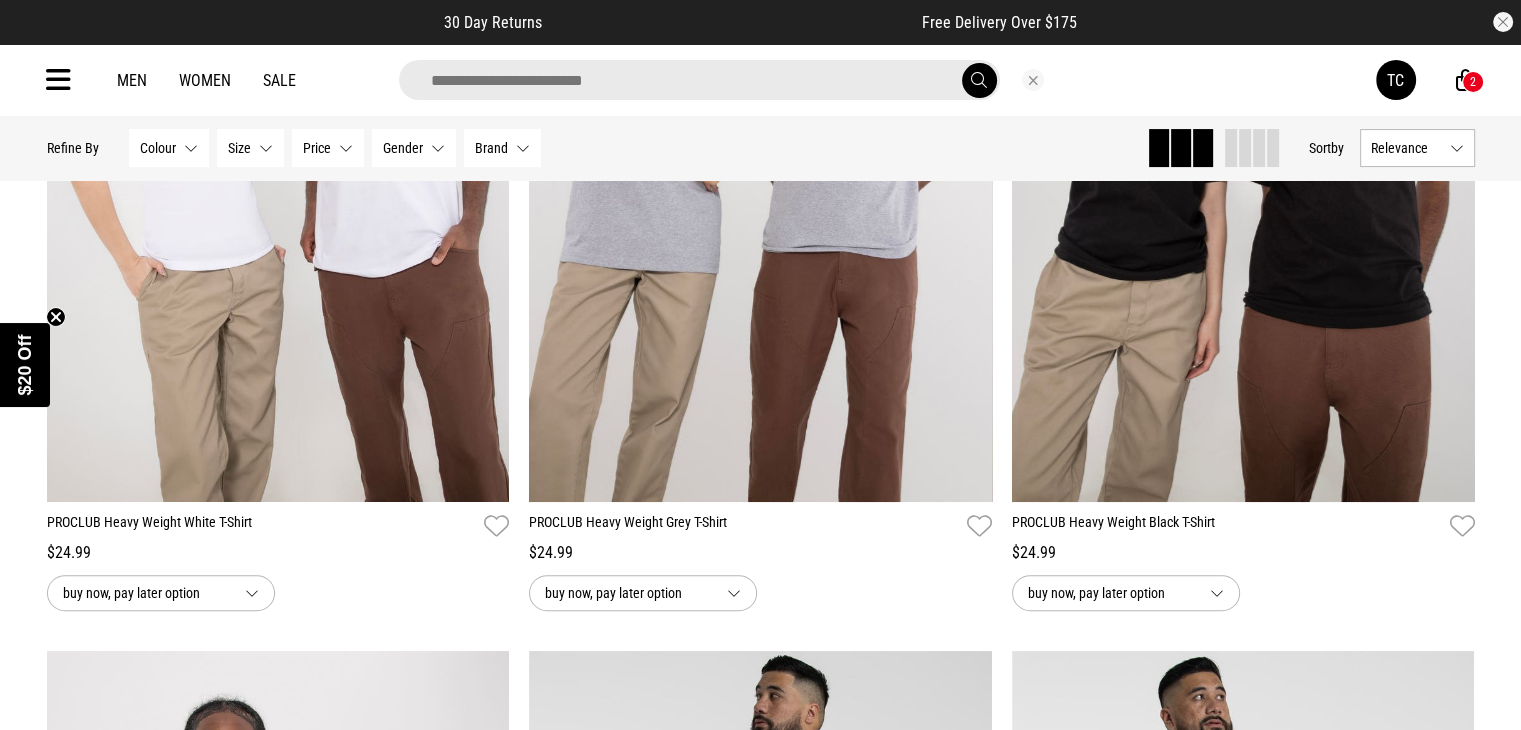 click at bounding box center [699, 80] 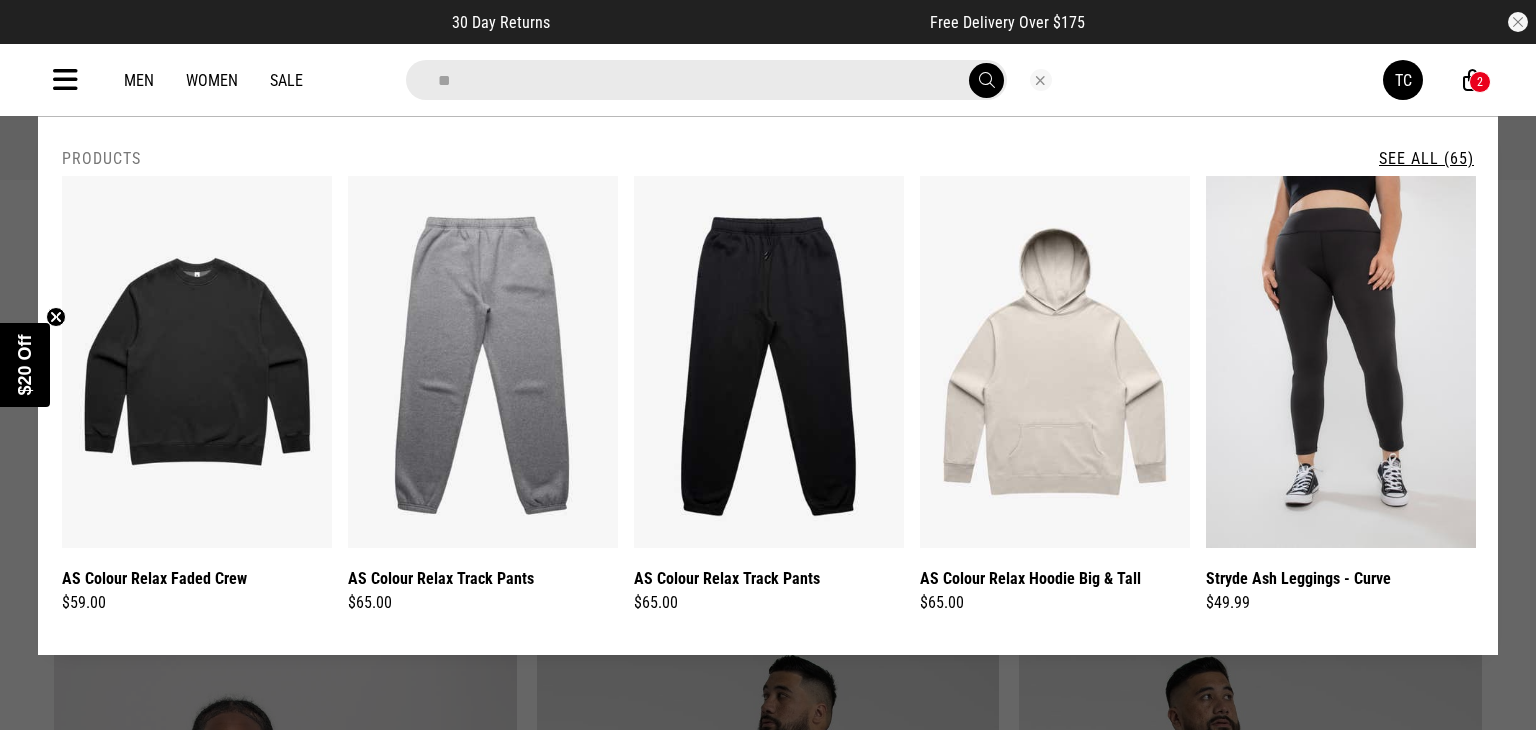 type on "*********" 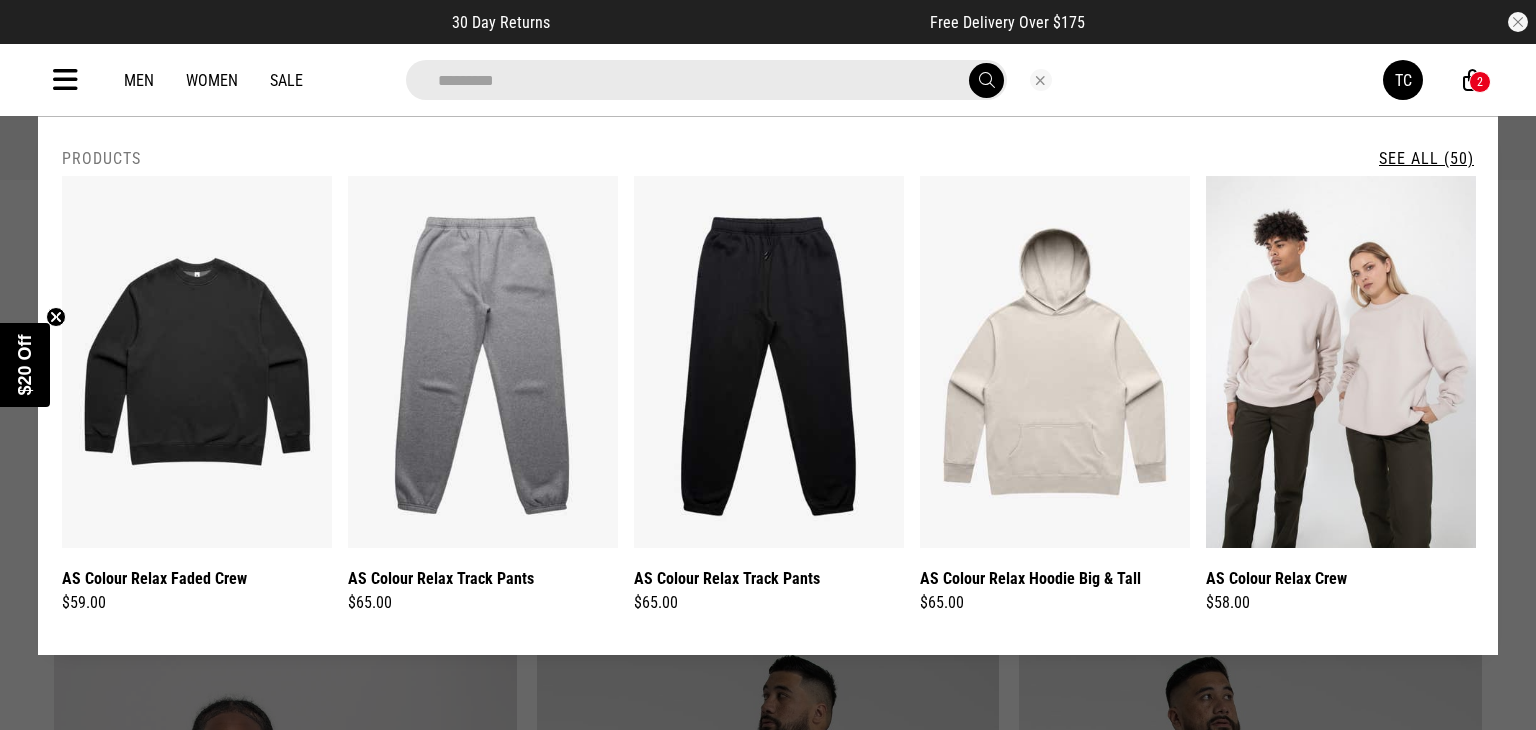 click on "See All (50)" at bounding box center (1426, 158) 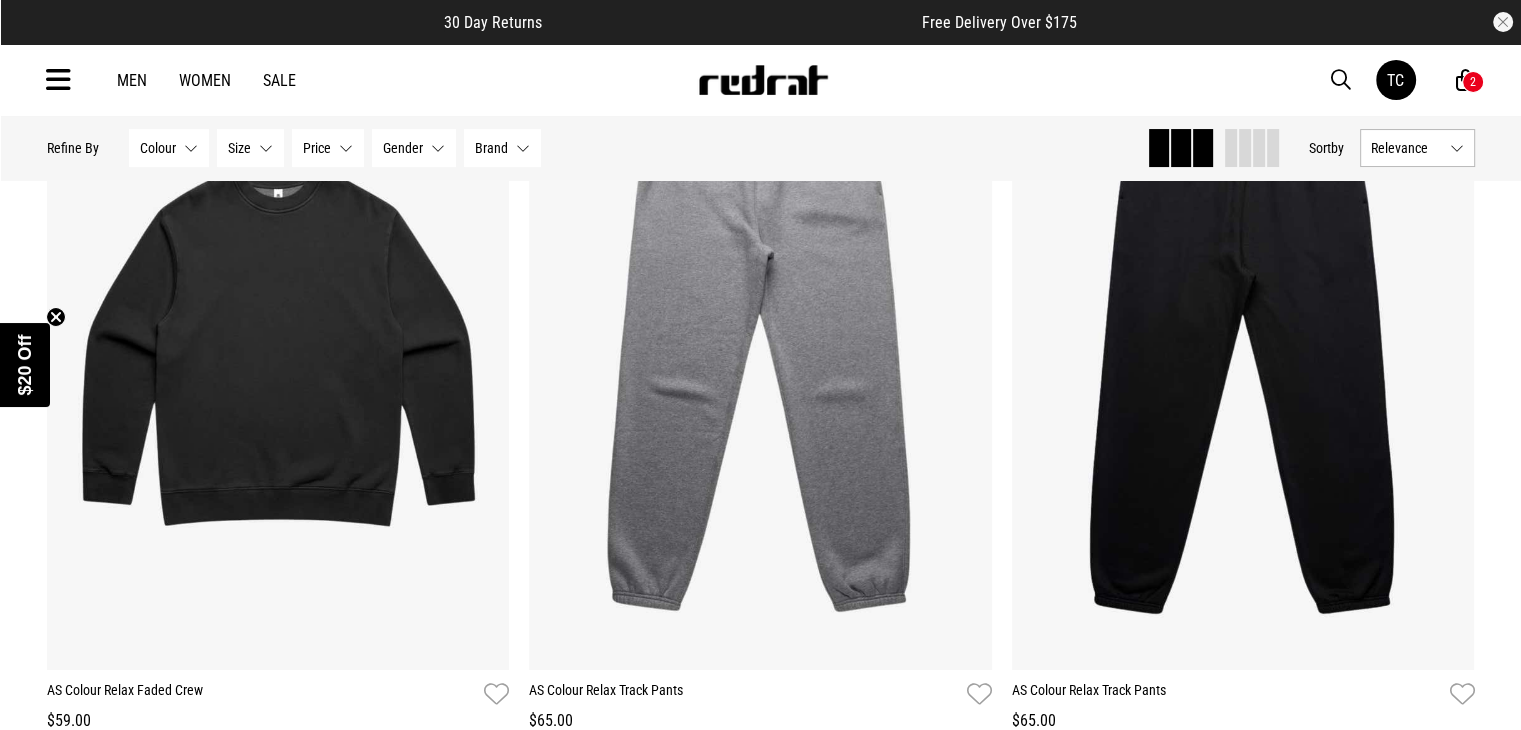 scroll, scrollTop: 0, scrollLeft: 0, axis: both 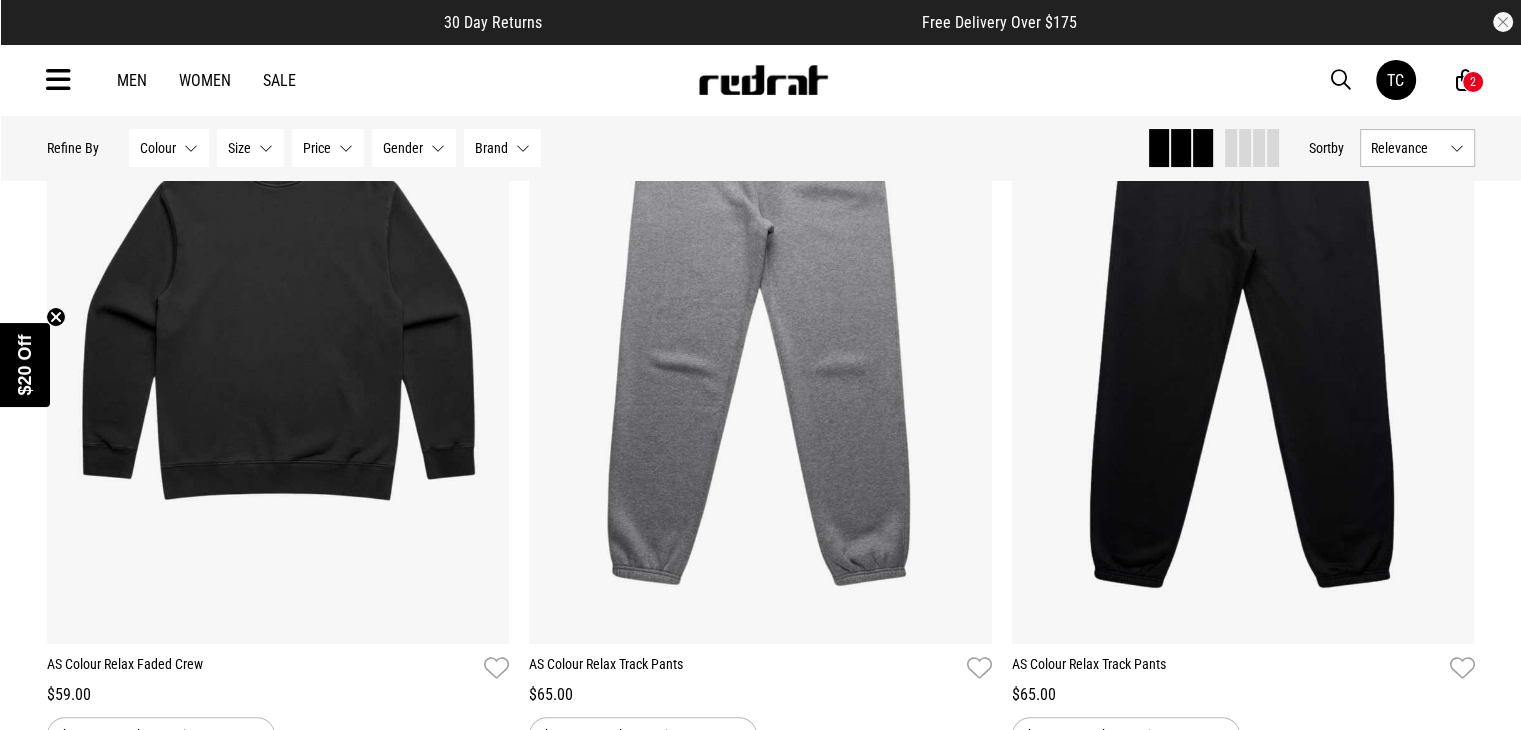 click on "30 Day Returns       Free Delivery Over $175       Your Cart            Just Added   PROCLUB Heavy Weight Black T-Shirt        $49.98       2XL   S M L XL 2XL 3XL 4XL 5XL 7XL   * * * ** *** *** *** *** ***       *       Move to Wish List             Items aren't reserved until order has been submitted
Promo Code
Apply         Order Summary   2 items   $49.98   Shipping   TBC       Total   $49.98   Includes GST of   $6.52              GO TO CHECKOUT                      Men   Women   Sale   TC
Hi, [PERSON_NAME]
New       Back         Footwear       Back         Mens       Back         Womens       Back         Youth & Kids       Back         Jewellery       Back         Headwear       Back         Accessories       Back         Deals       Back         Sale   UP TO 60% OFF
Shop by Brand
adidas
Converse
New Era
See all brands     Gift Cards" at bounding box center (760, 3398) 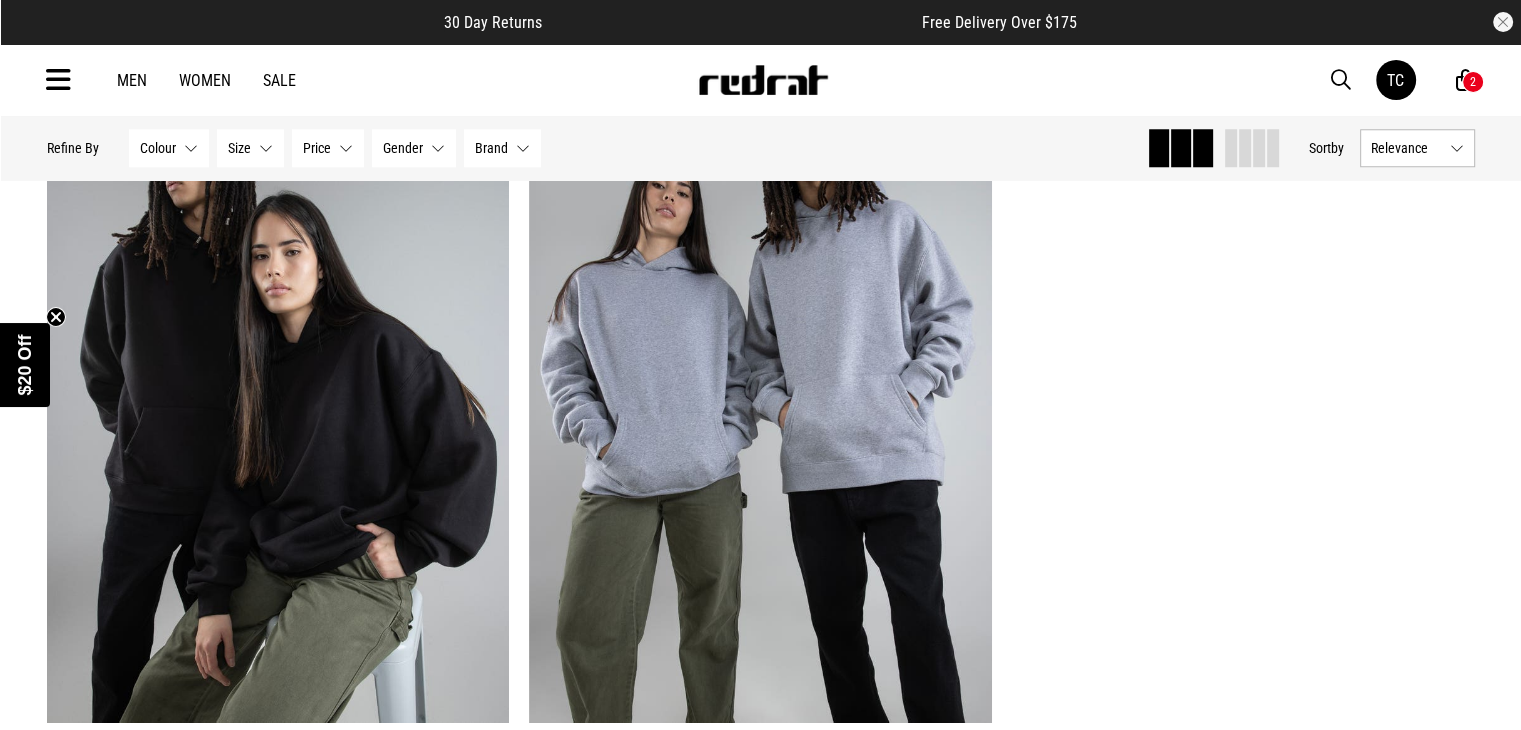 scroll, scrollTop: 1816, scrollLeft: 0, axis: vertical 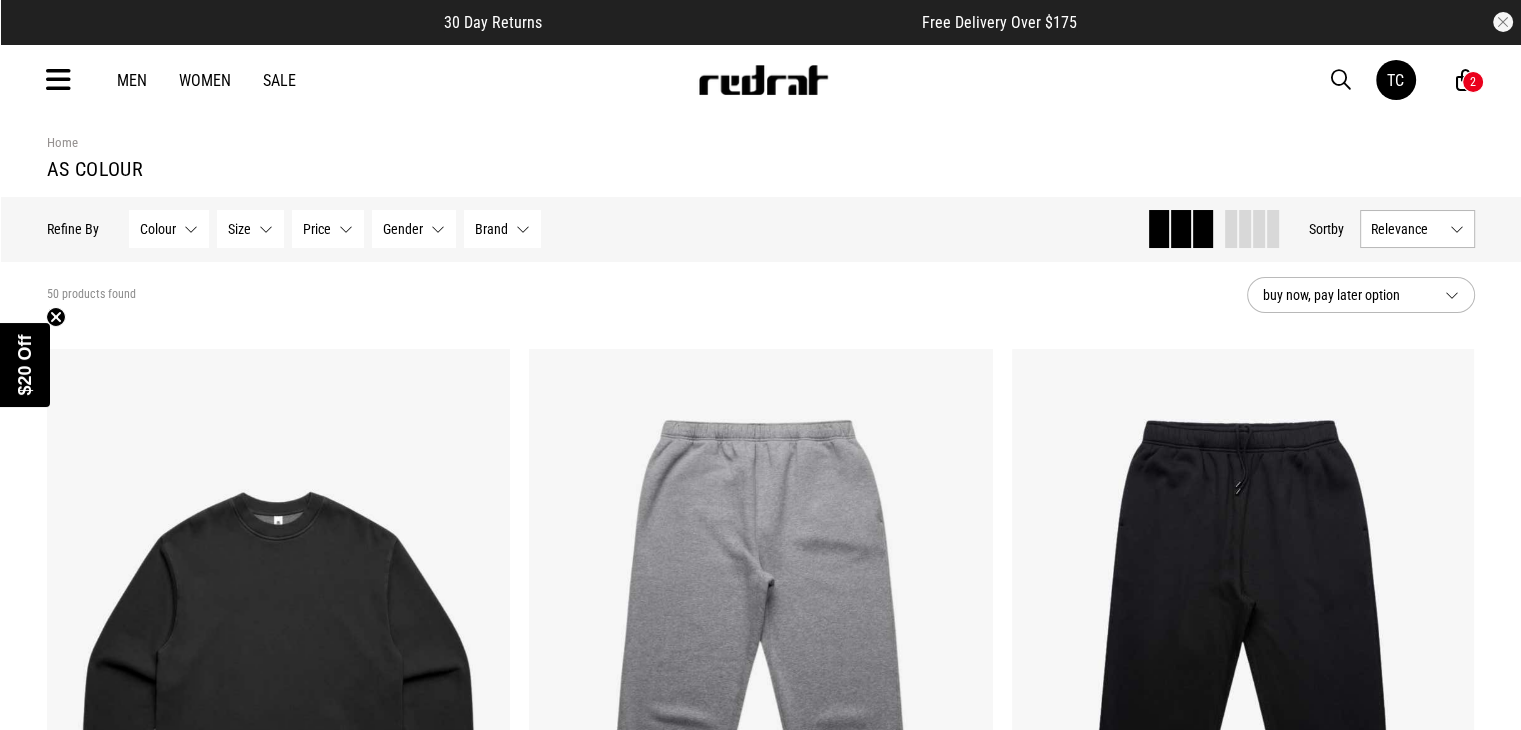 click on "2" at bounding box center (1473, 82) 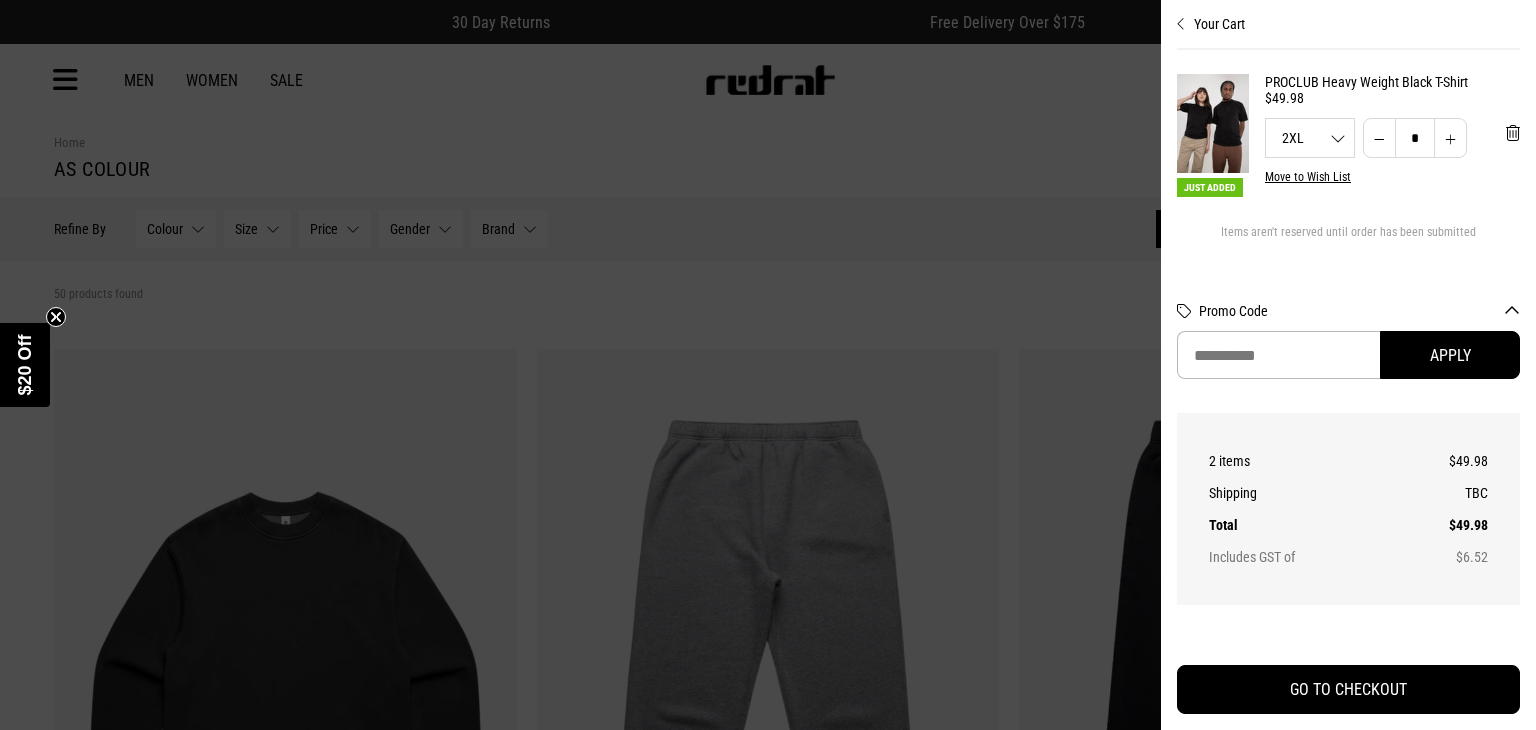 click at bounding box center (768, 365) 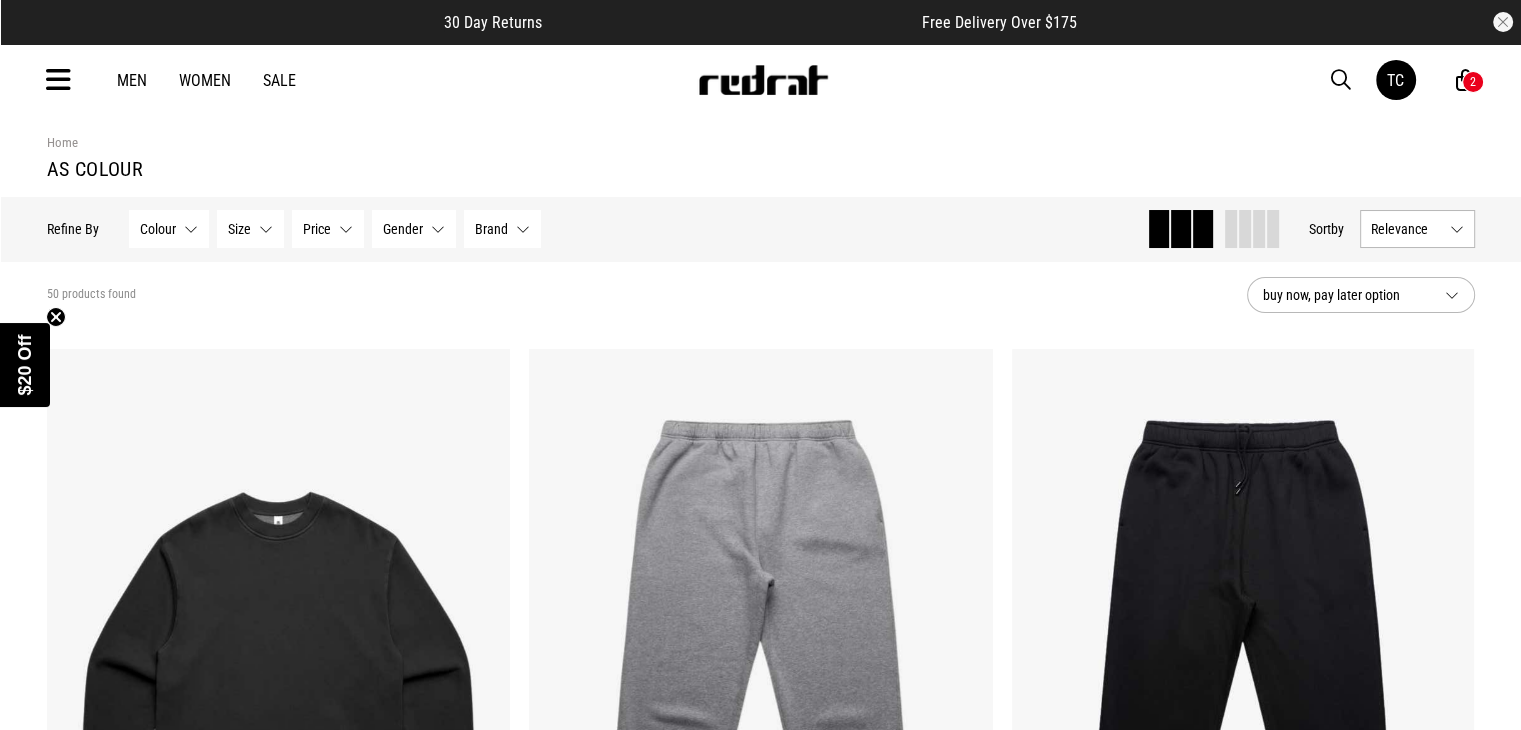 click at bounding box center (1341, 80) 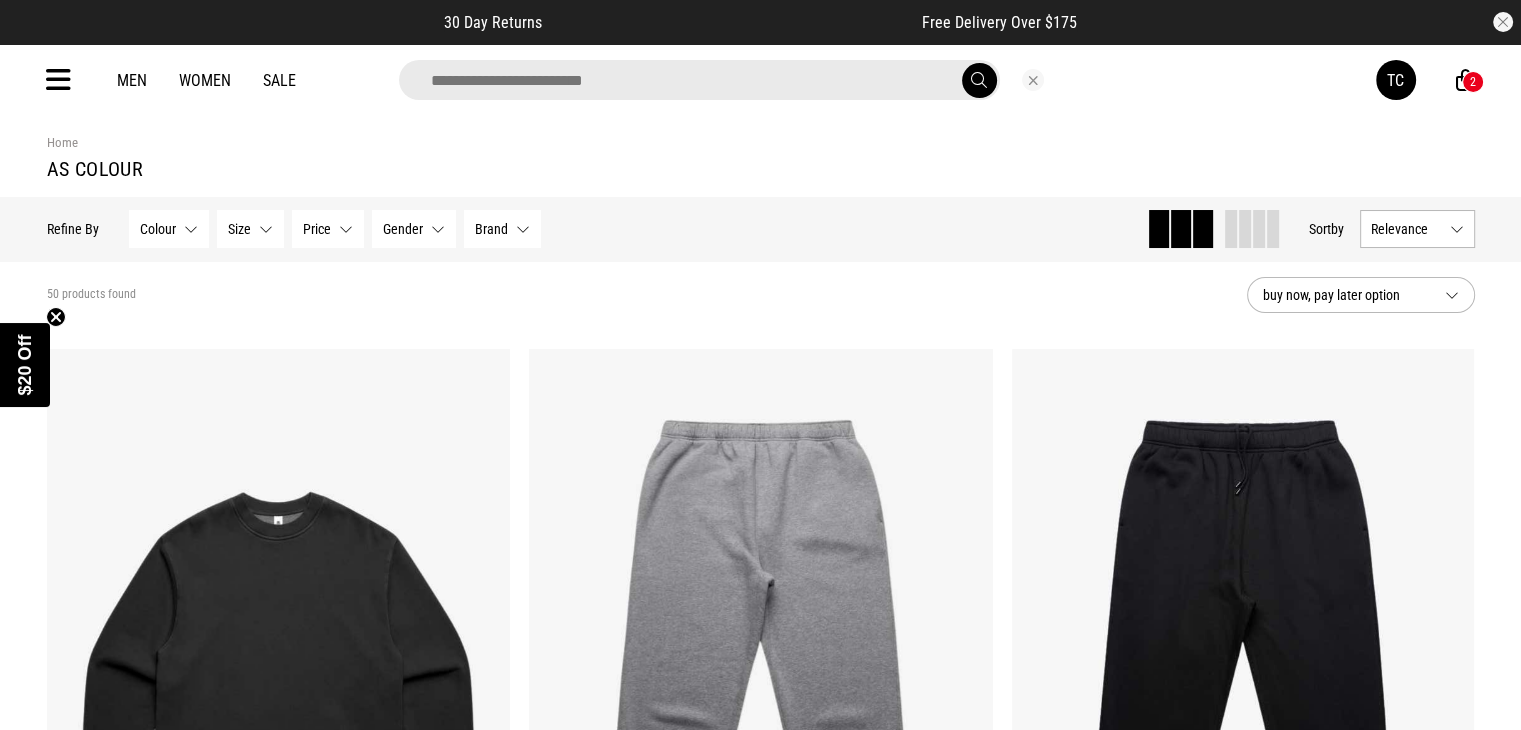 click at bounding box center [699, 80] 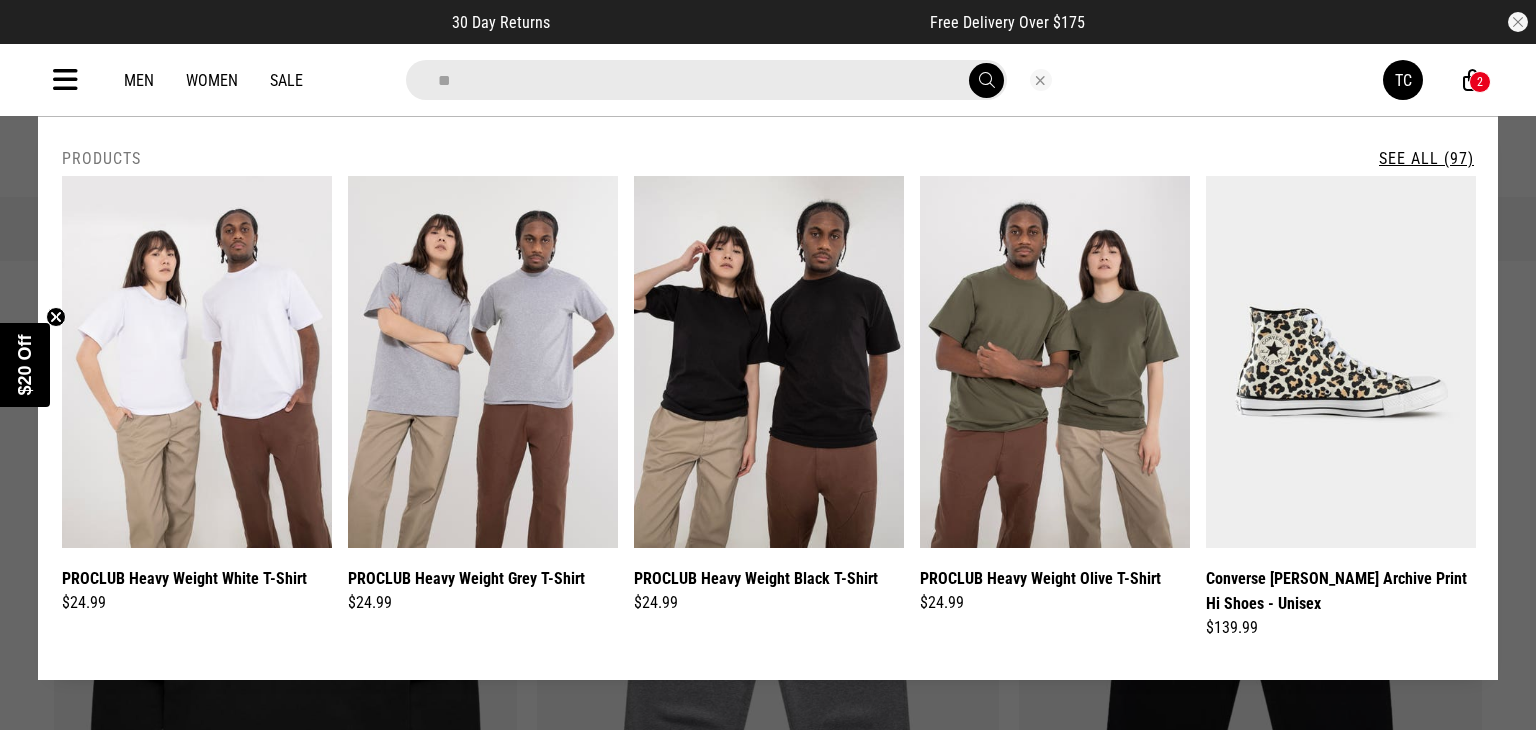 type on "*******" 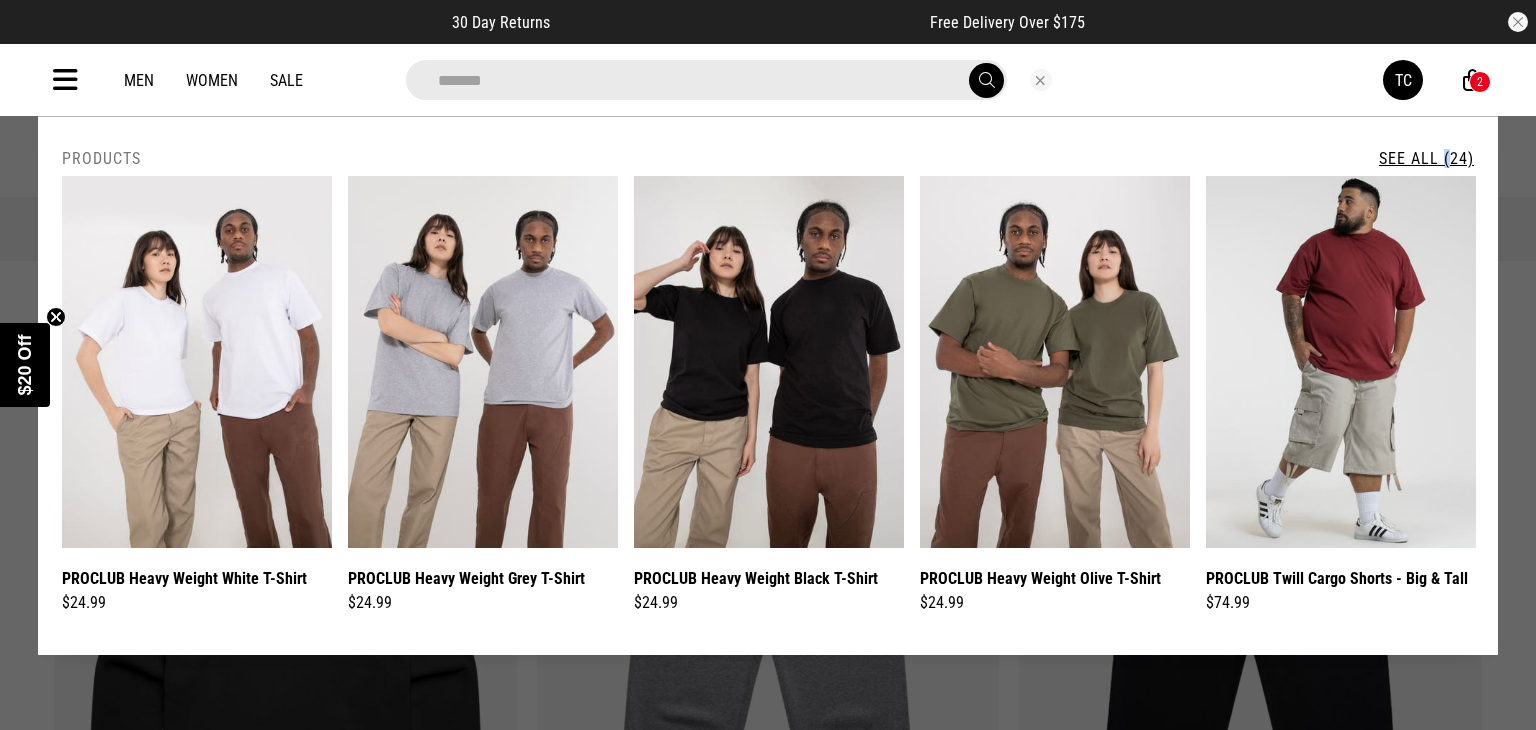 drag, startPoint x: 1446, startPoint y: 145, endPoint x: 1439, endPoint y: 153, distance: 10.630146 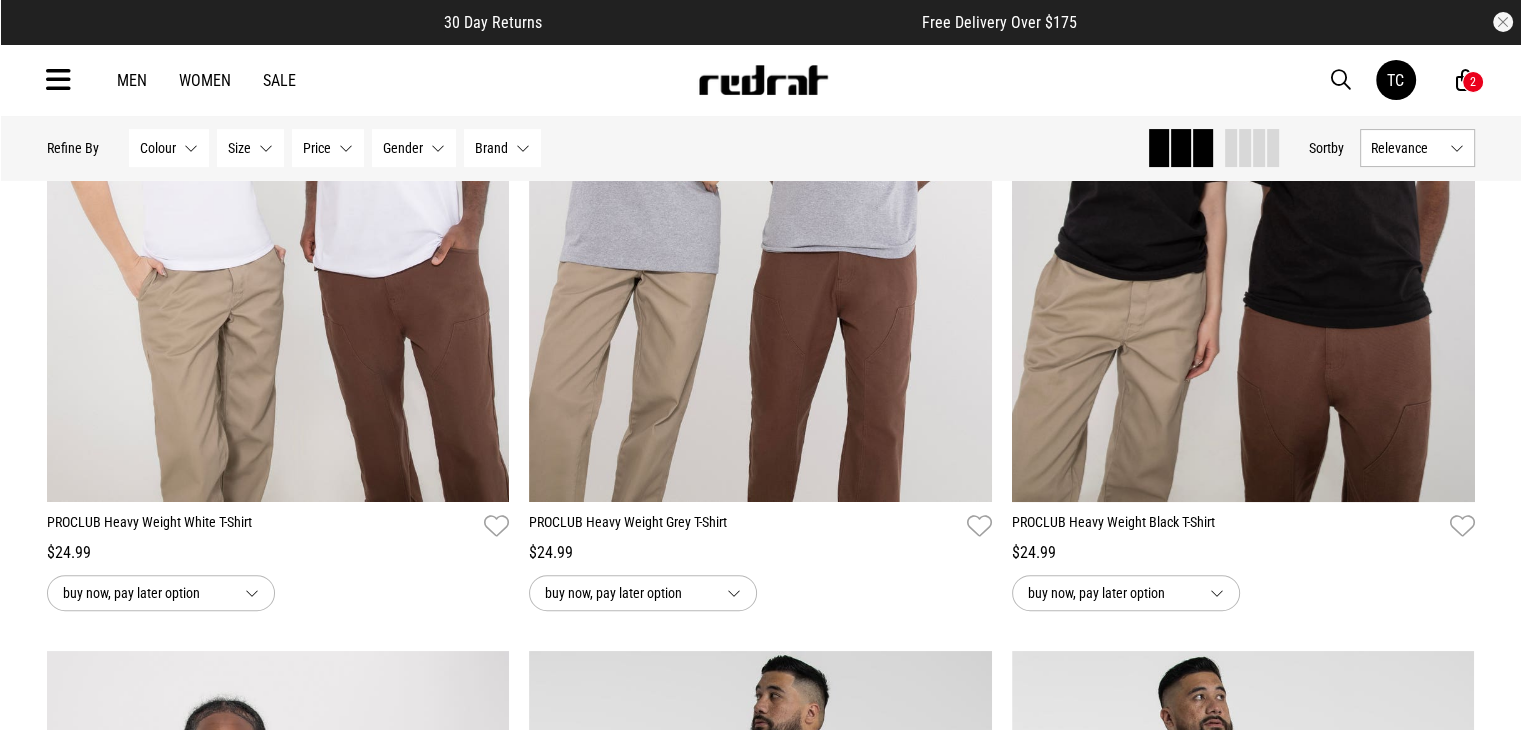 scroll, scrollTop: 471, scrollLeft: 0, axis: vertical 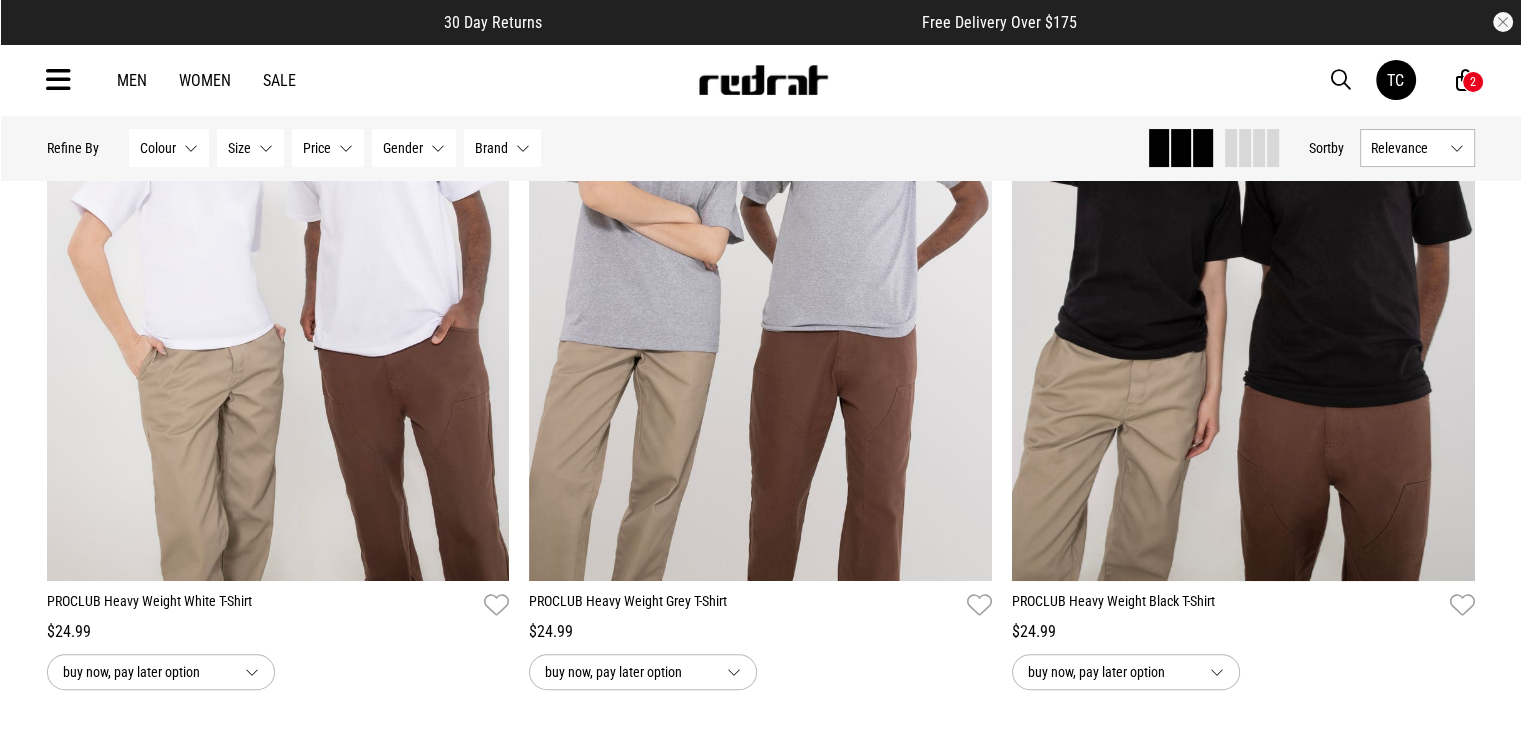 click on "30 Day Returns       Free Delivery Over $175       Your Cart            Just Added   PROCLUB Heavy Weight Black T-Shirt        $49.98       2XL   S M L XL 2XL 3XL 4XL 5XL 7XL   * * * ** *** *** *** *** ***       *       Move to Wish List             Items aren't reserved until order has been submitted
Promo Code
Apply         Order Summary   2 items   $49.98   Shipping   TBC       Total   $49.98   Includes GST of   $6.52              GO TO CHECKOUT                      Men   Women   Sale   TC
Hi, Tyrone
New       Back         Footwear       Back         Mens       Back         Womens       Back         Youth & Kids       Back         Jewellery       Back         Headwear       Back         Accessories       Back         Deals       Back         Sale   UP TO 60% OFF
Shop by Brand
adidas
Converse
New Era
See all brands     Gift Cards" at bounding box center [760, 3312] 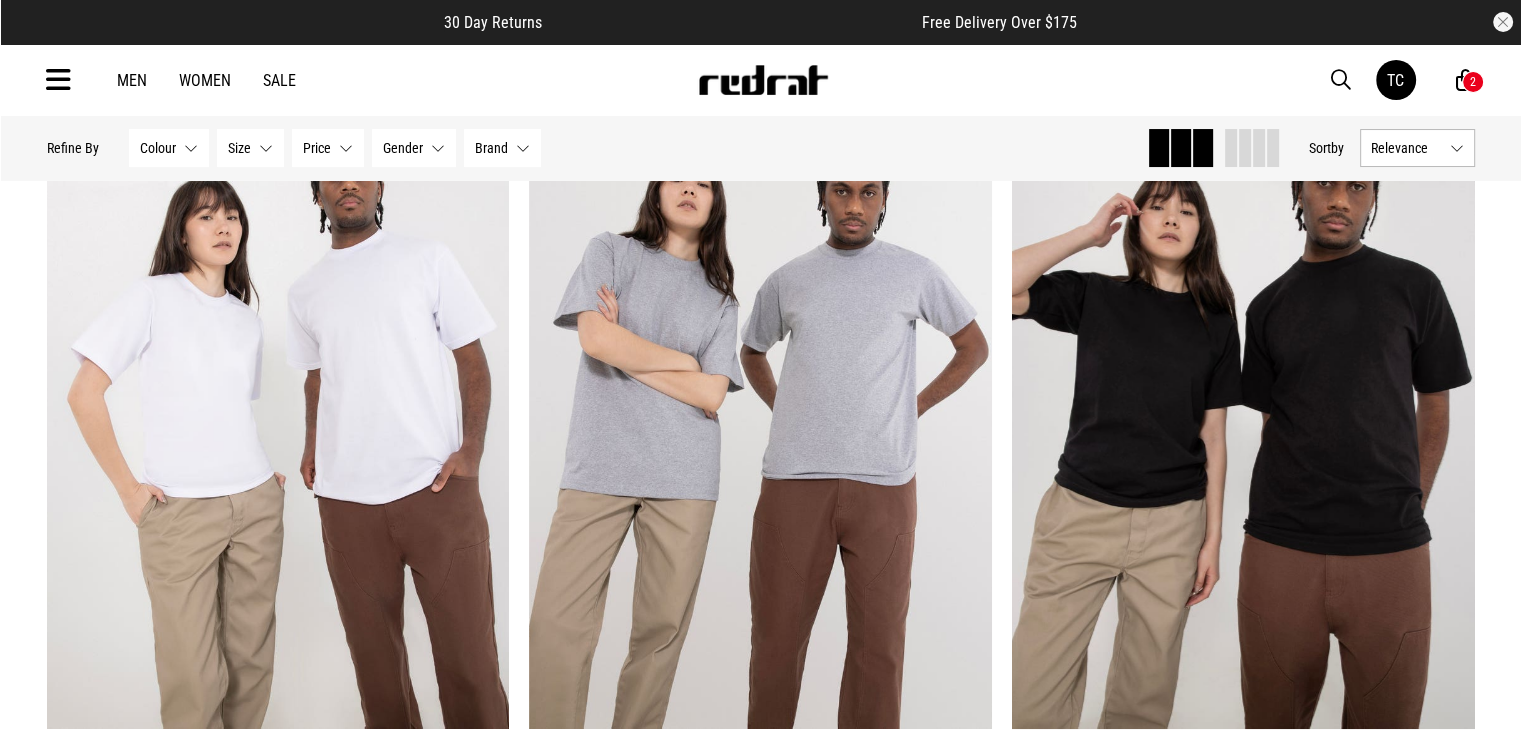 scroll, scrollTop: 269, scrollLeft: 0, axis: vertical 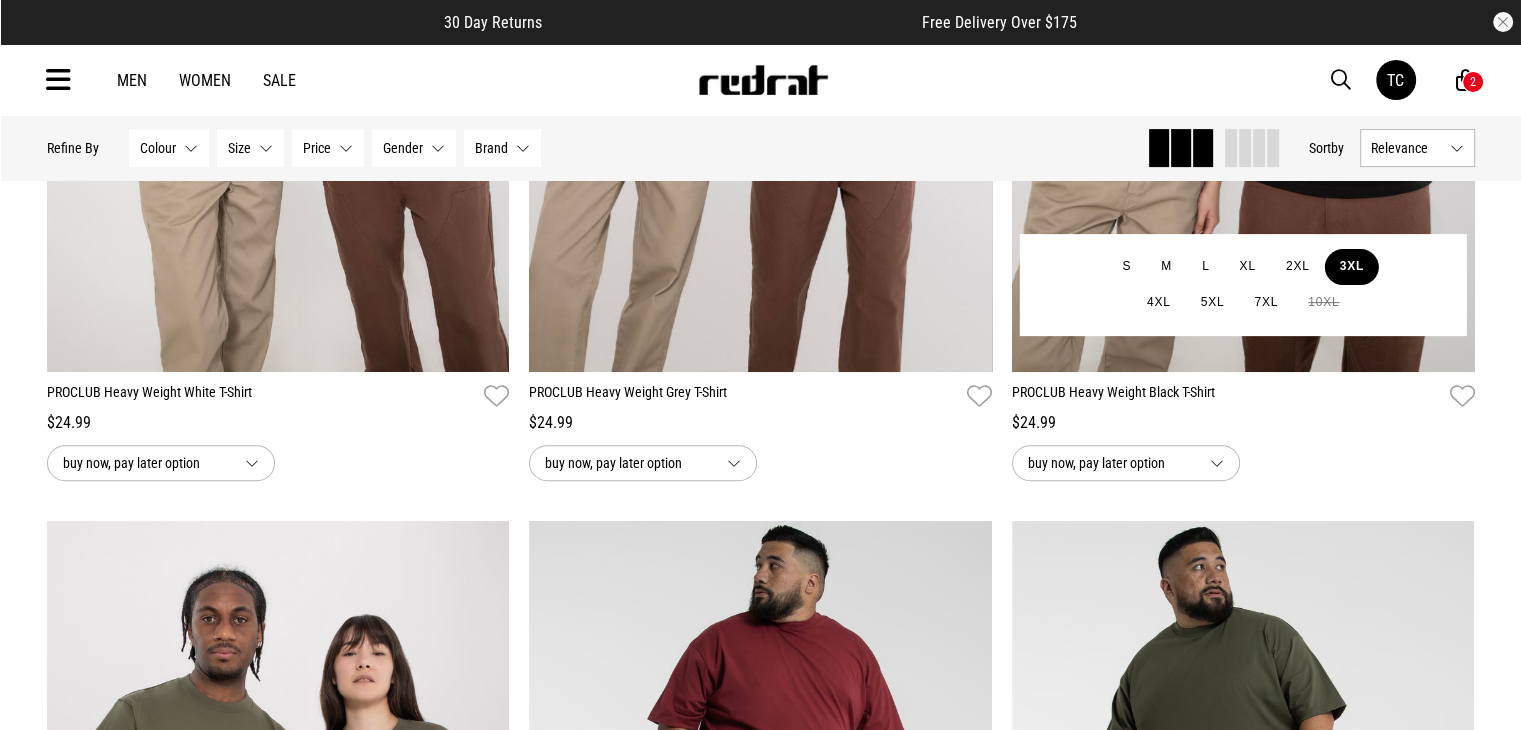 click on "3XL" at bounding box center [1352, 267] 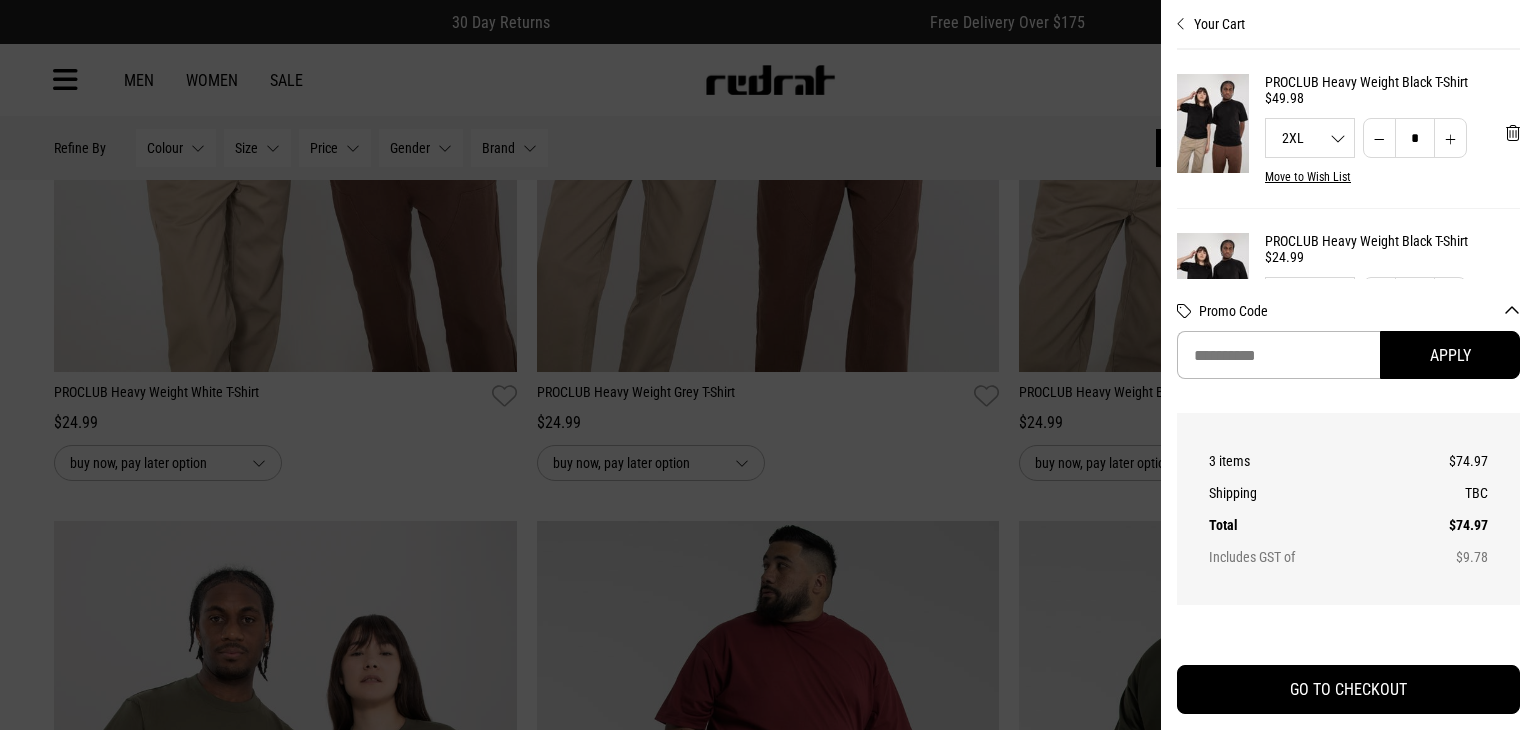 click at bounding box center (768, 365) 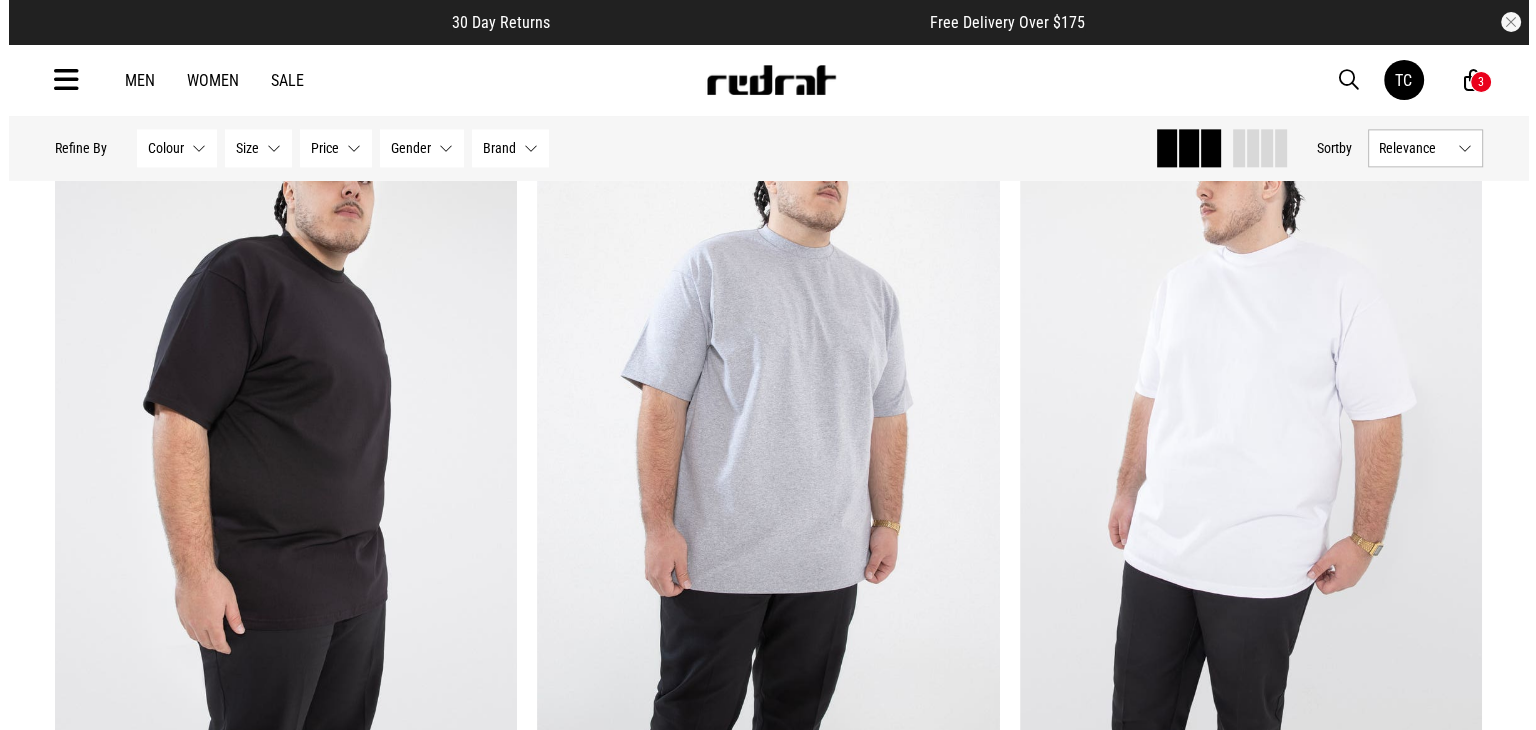 scroll, scrollTop: 0, scrollLeft: 0, axis: both 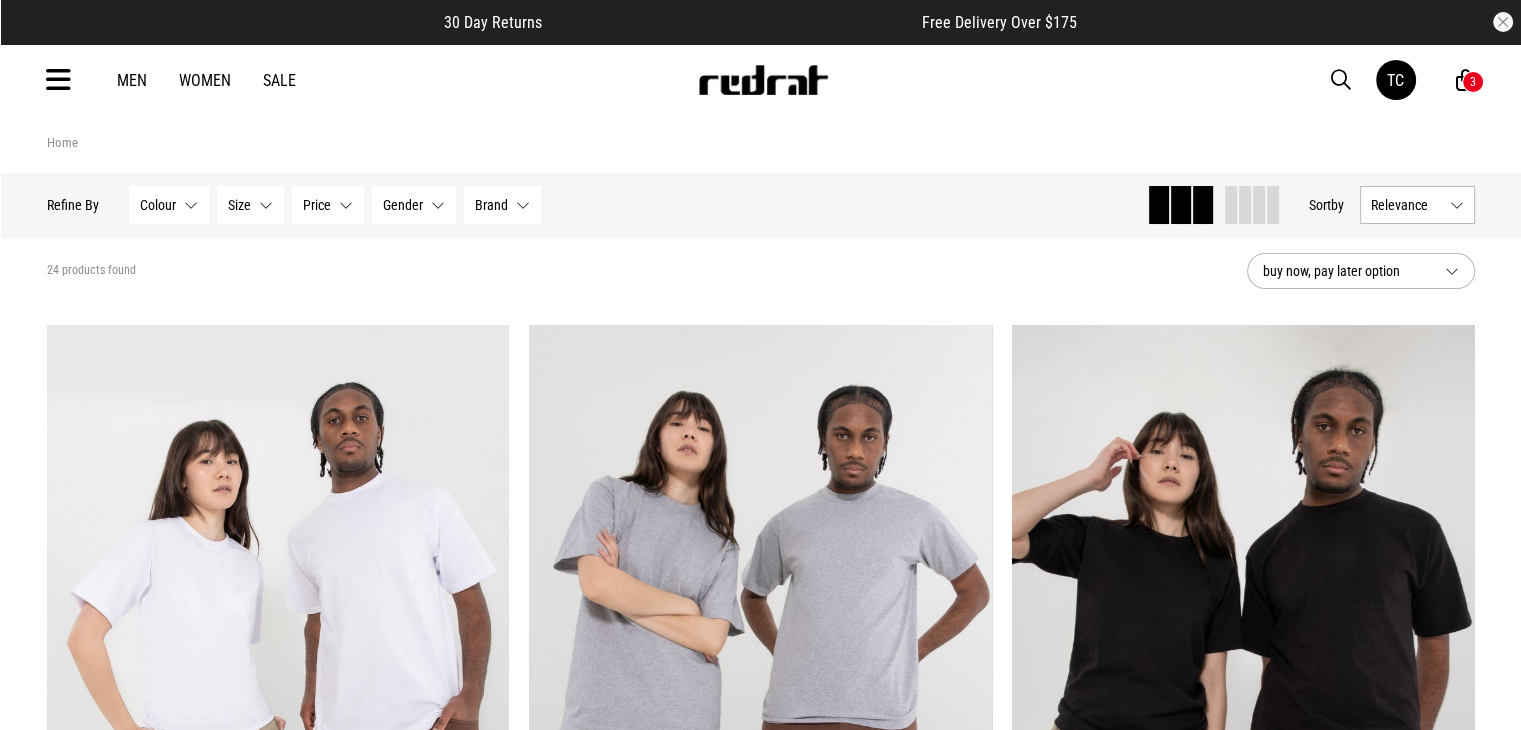 click at bounding box center (1341, 80) 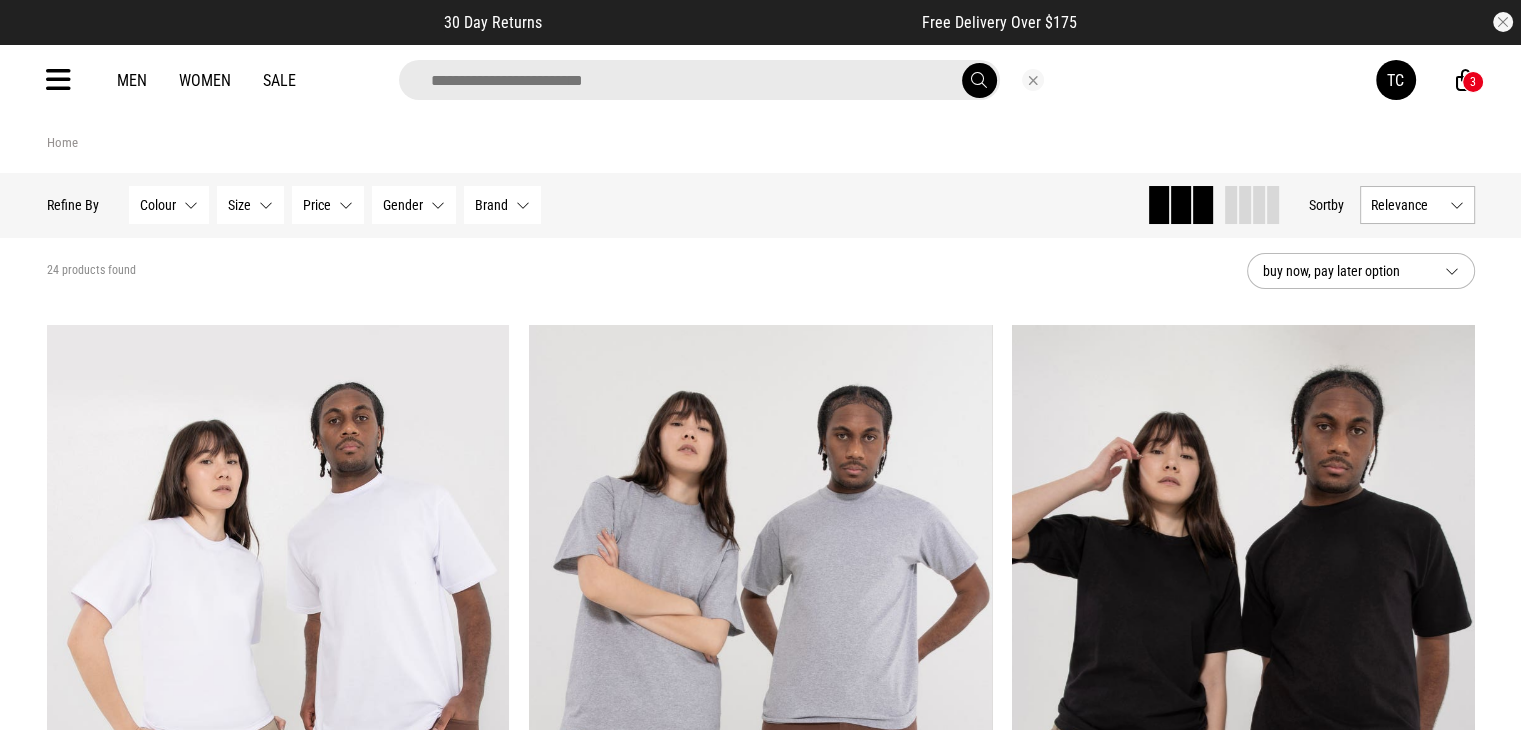 click at bounding box center [699, 80] 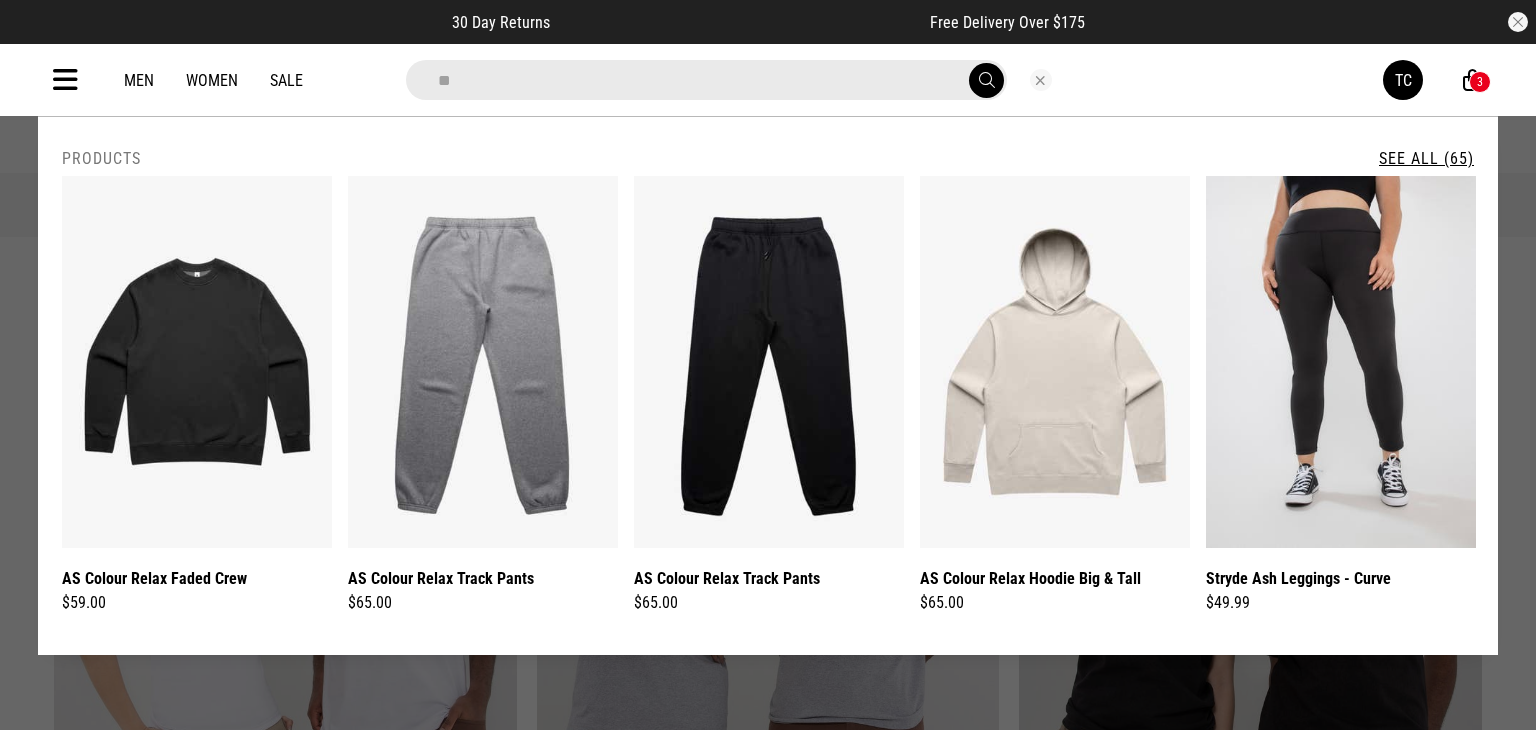 type on "*********" 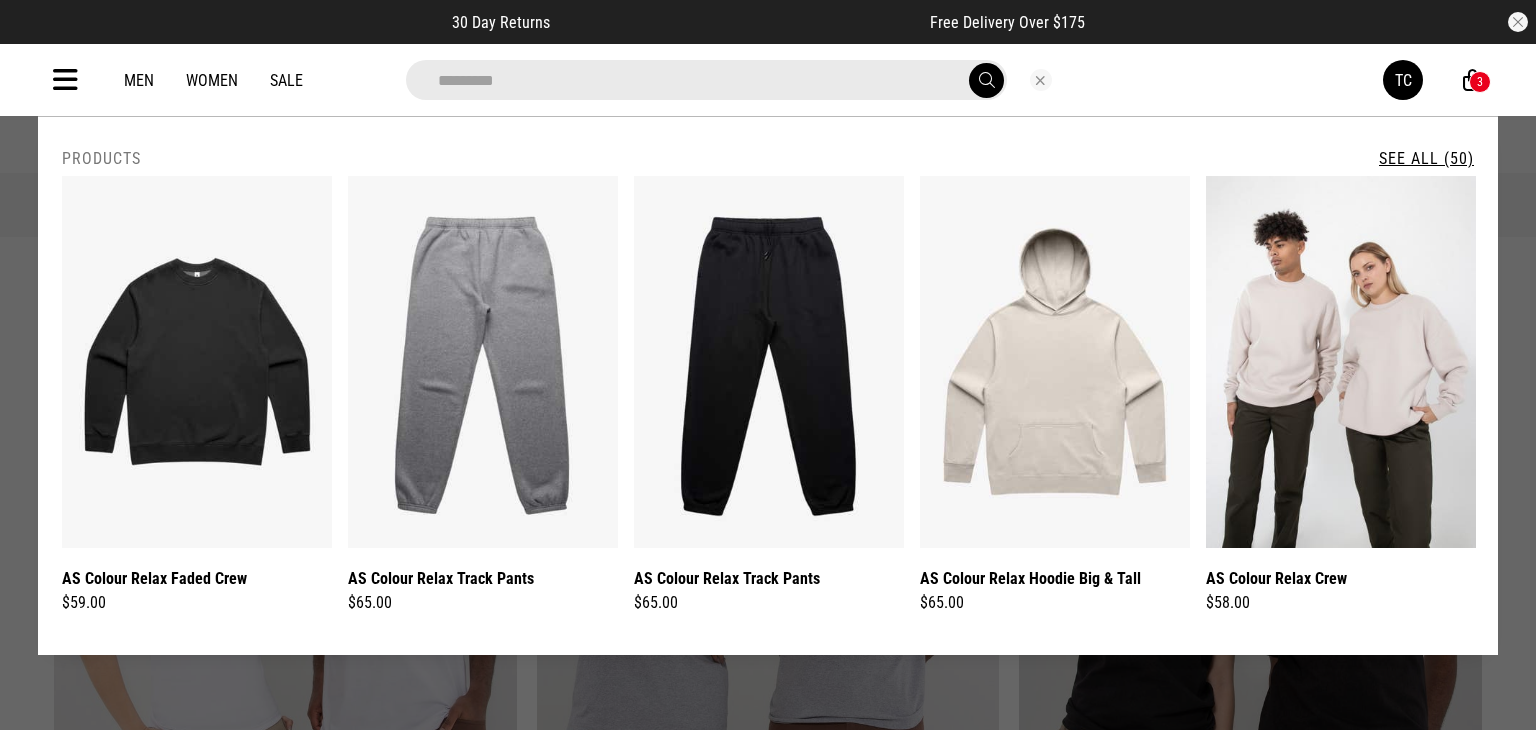 click on "See All (50)" at bounding box center (1426, 158) 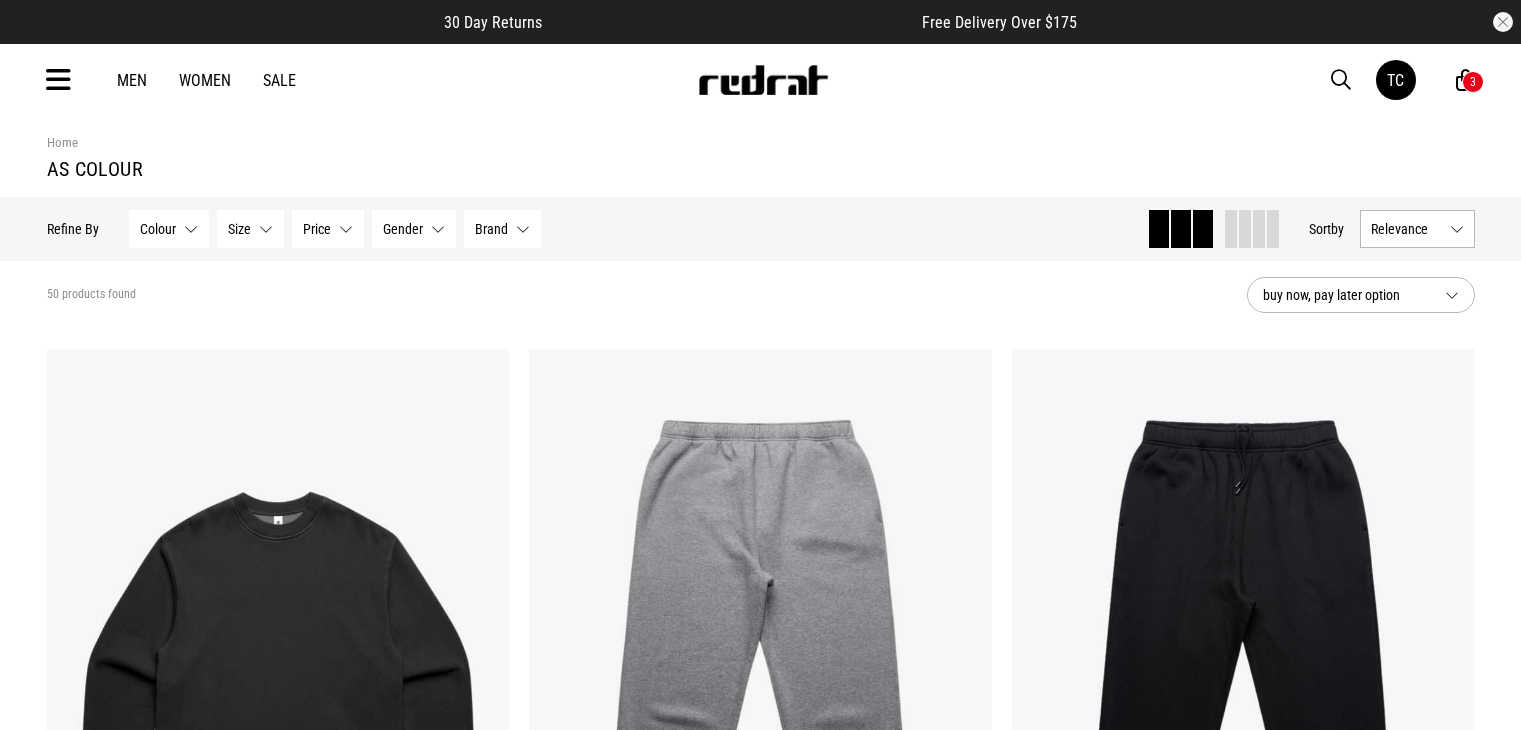 scroll, scrollTop: 0, scrollLeft: 0, axis: both 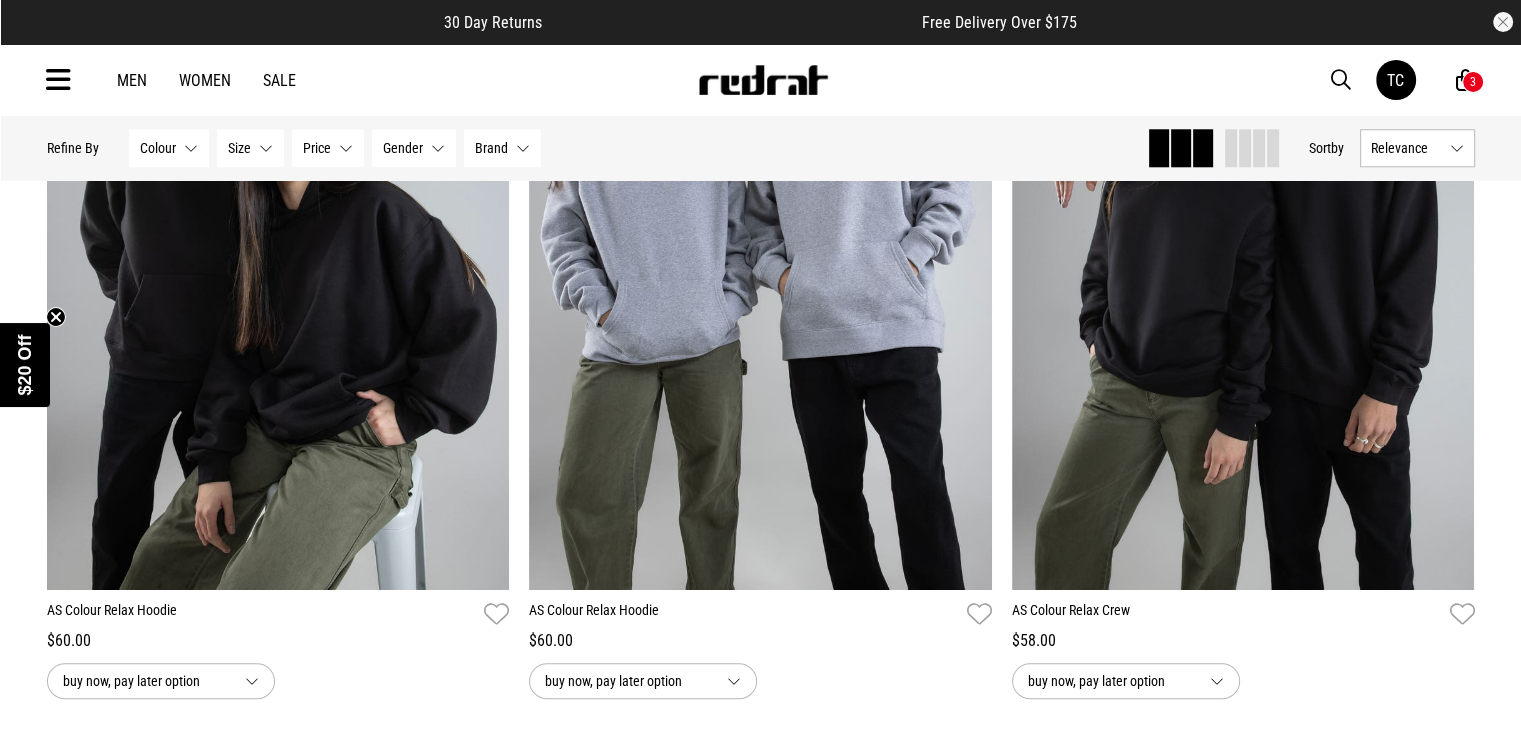 drag, startPoint x: 1535, startPoint y: 57, endPoint x: 1535, endPoint y: 241, distance: 184 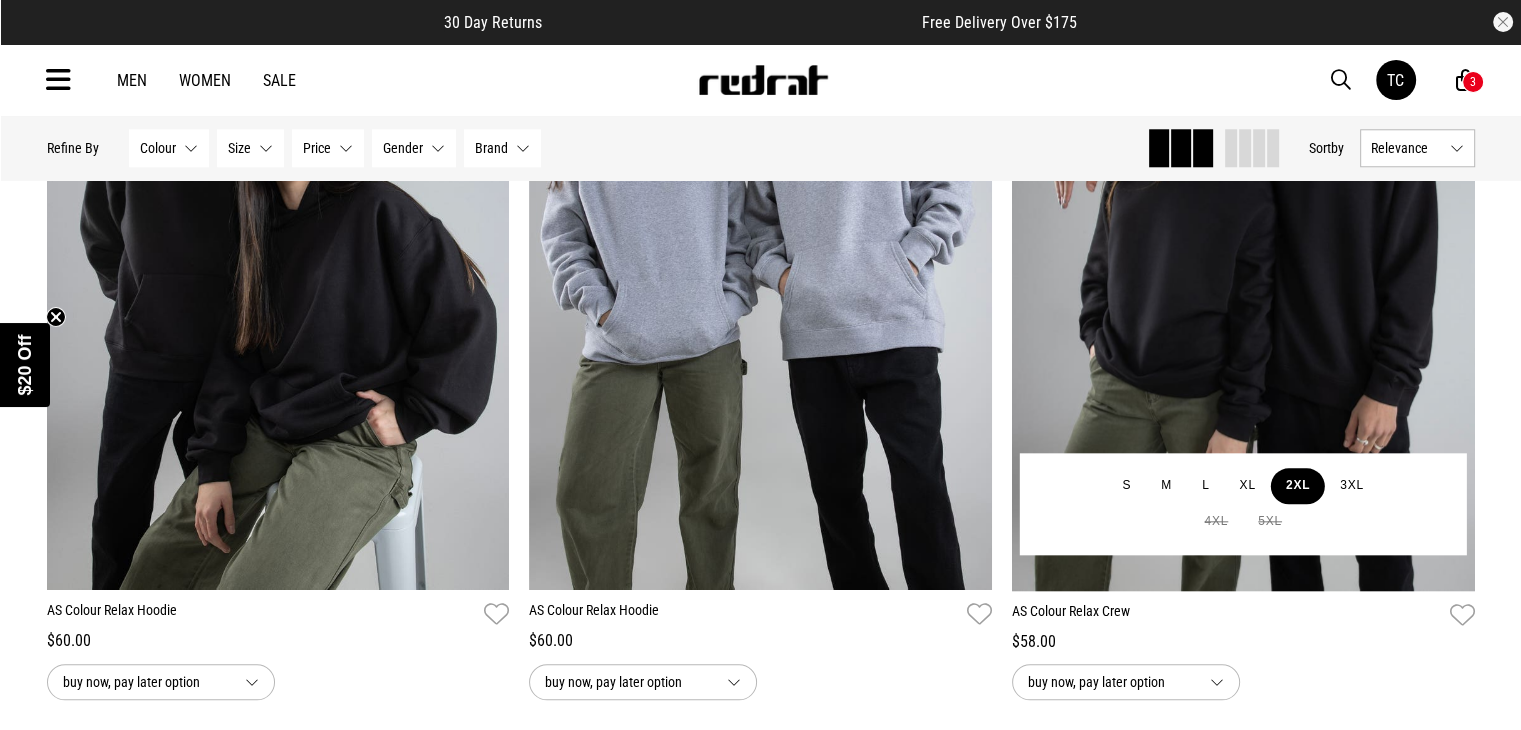 click on "2XL" at bounding box center [1298, 486] 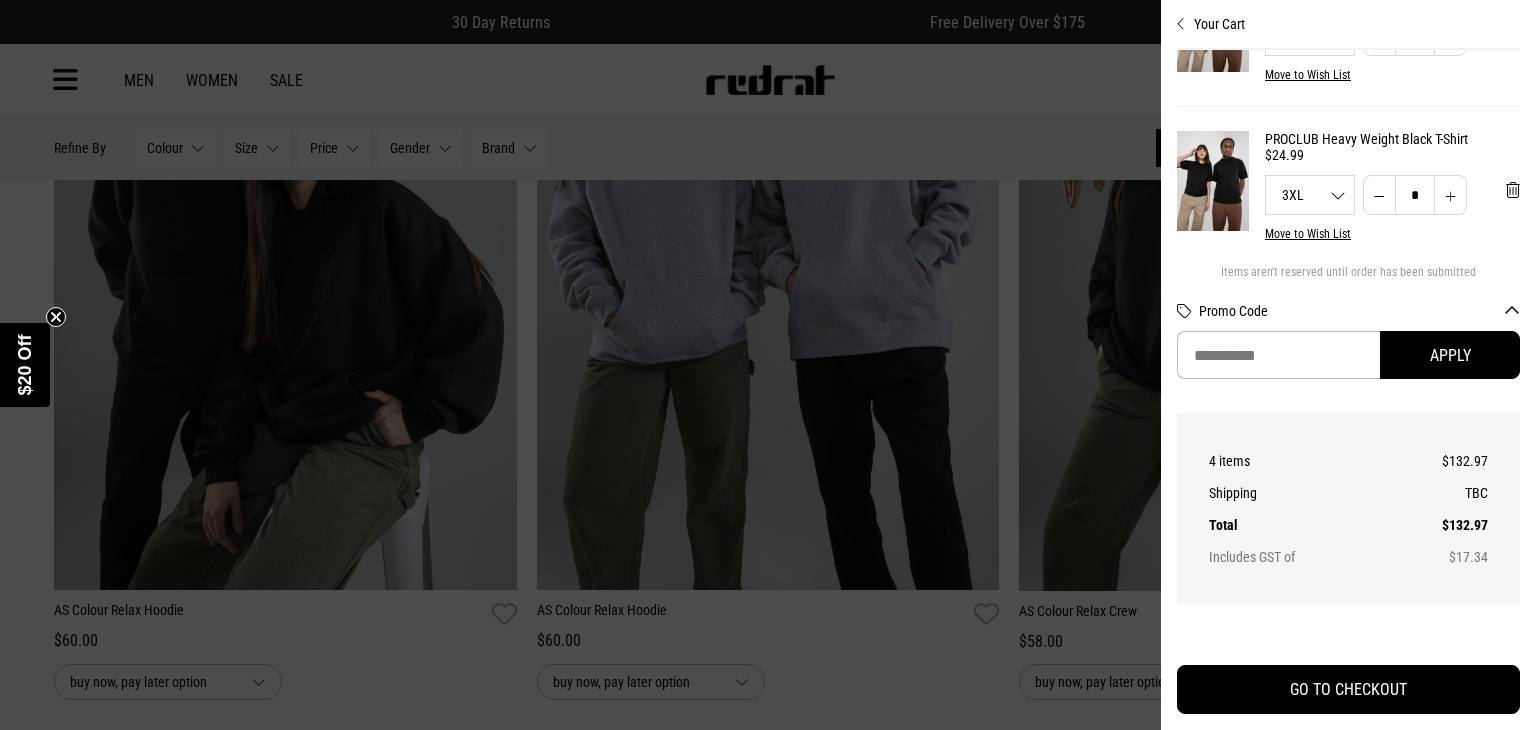 scroll, scrollTop: 284, scrollLeft: 0, axis: vertical 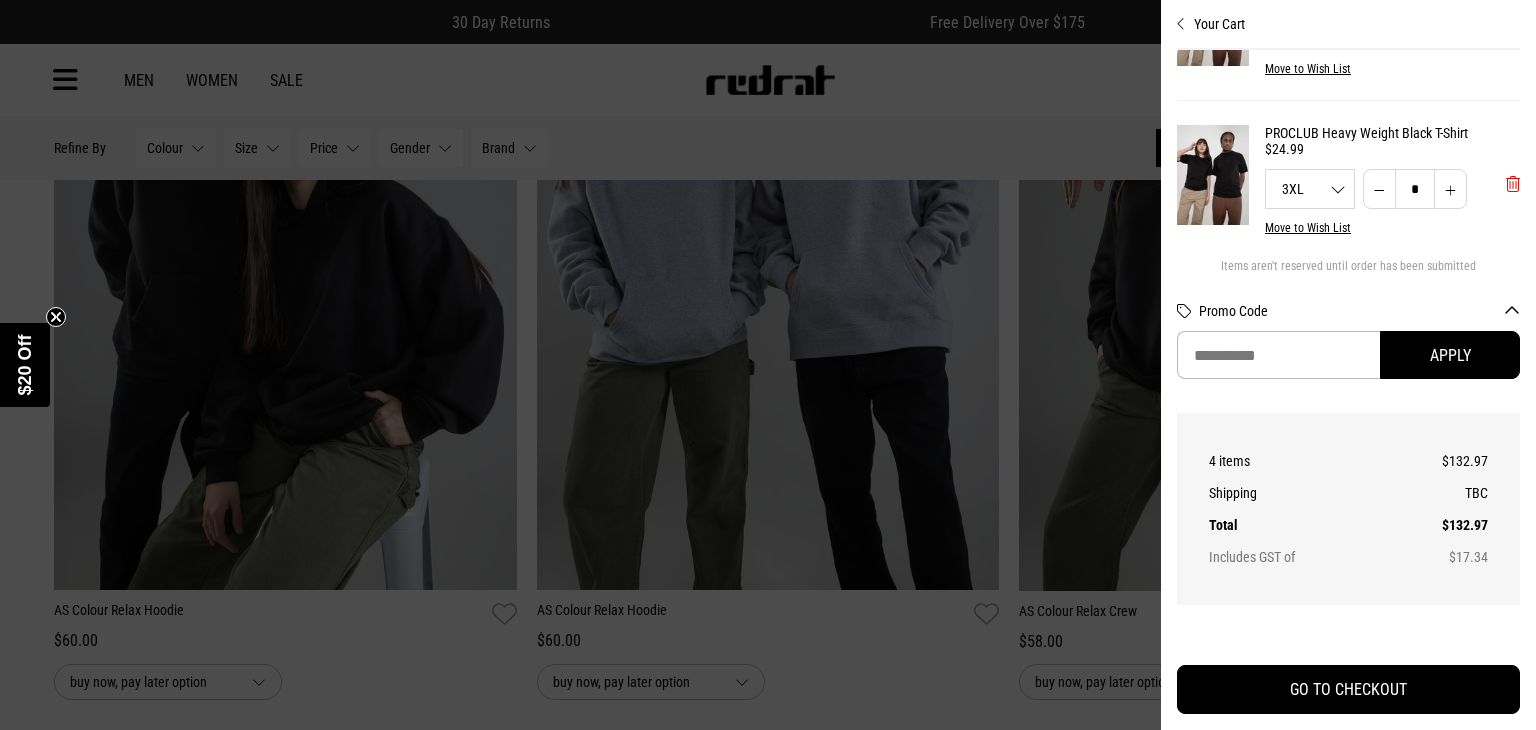 click at bounding box center (1513, 184) 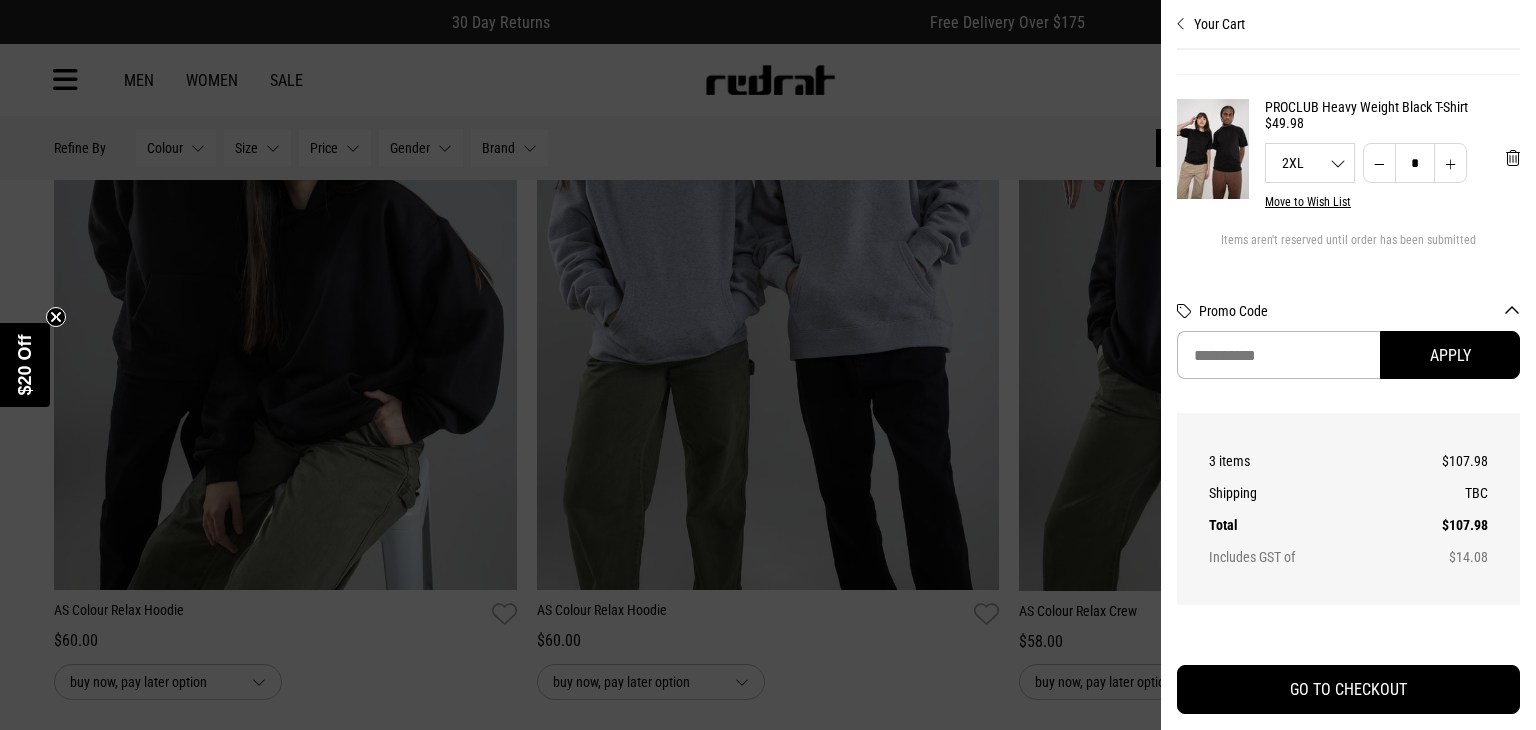 scroll, scrollTop: 170, scrollLeft: 0, axis: vertical 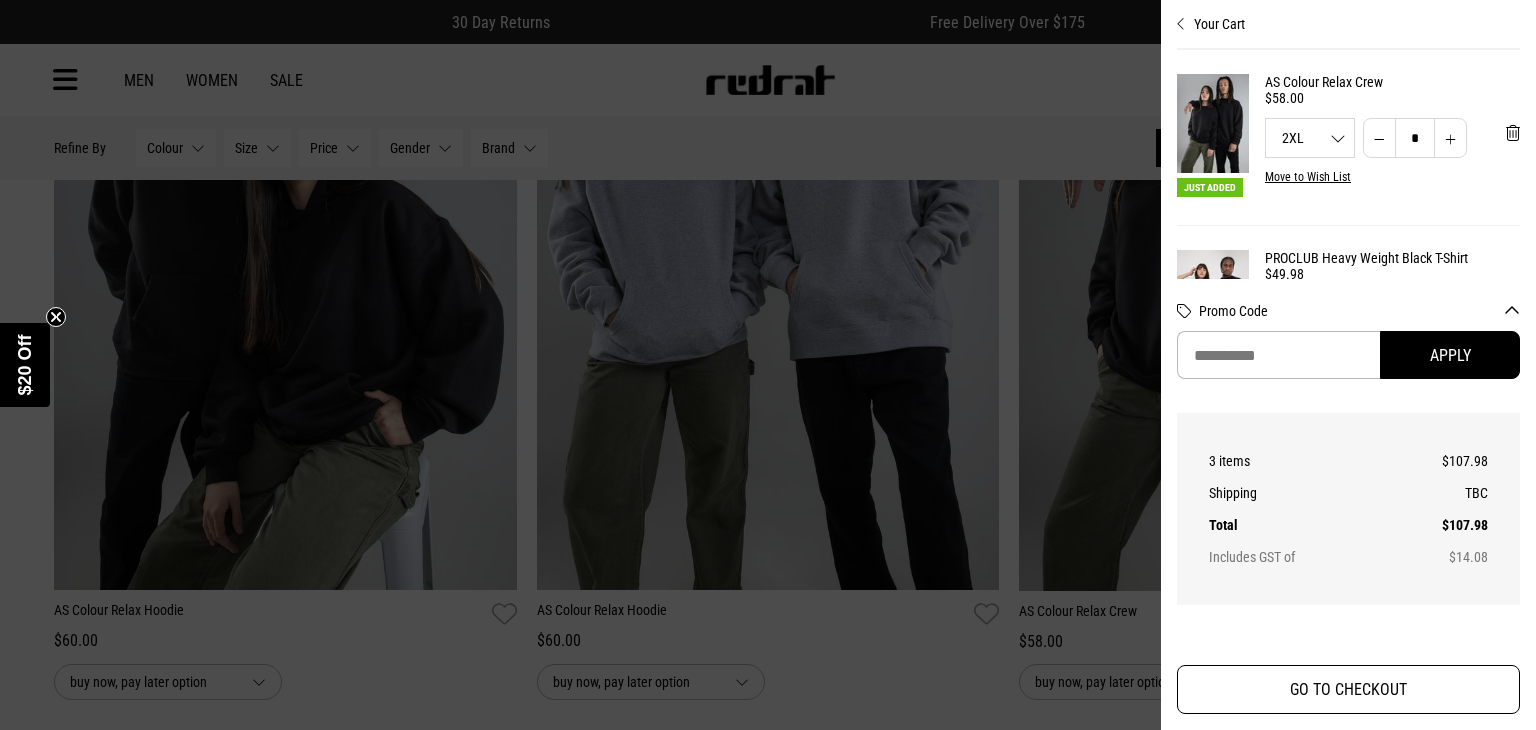 click on "GO TO CHECKOUT" at bounding box center (1348, 689) 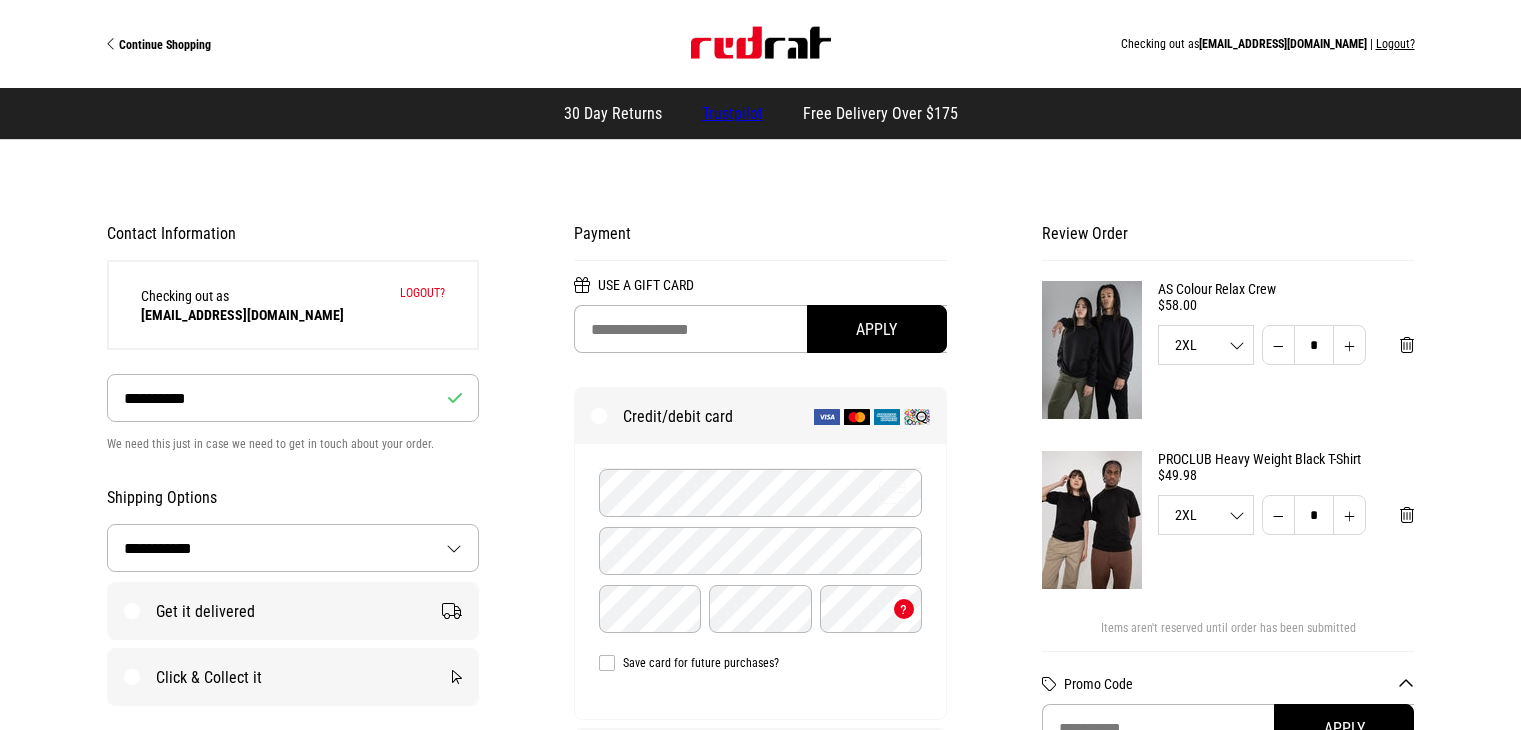 select on "**********" 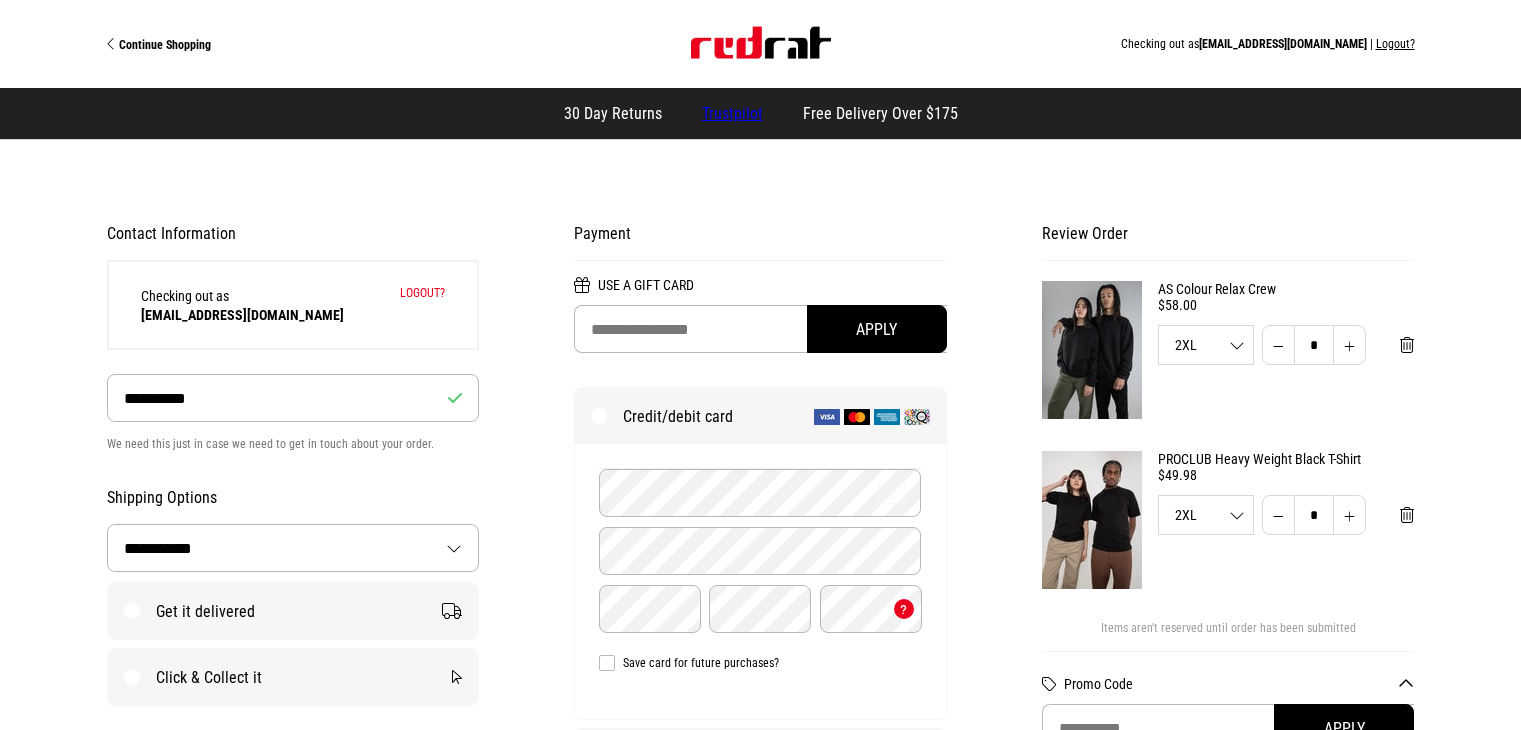 scroll, scrollTop: 0, scrollLeft: 0, axis: both 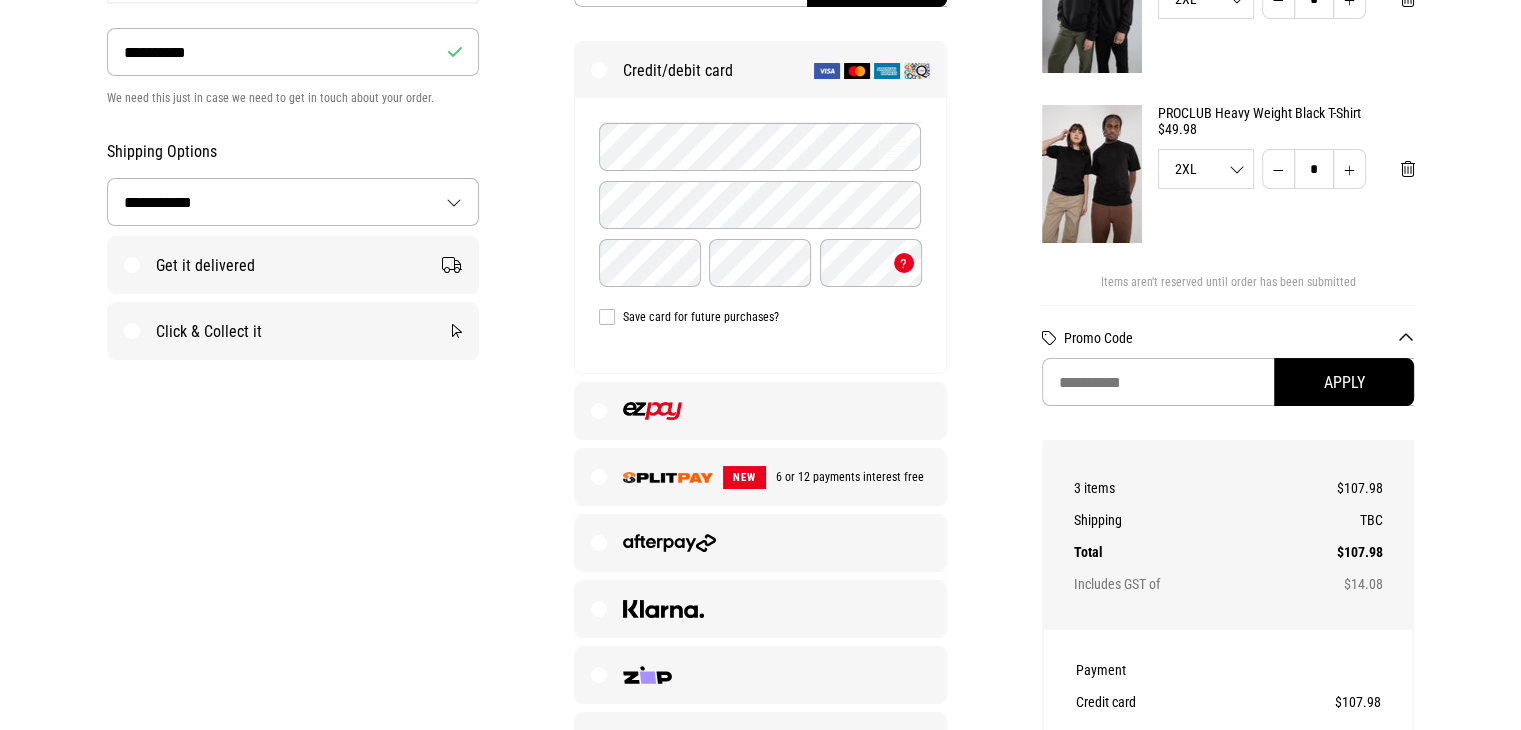click at bounding box center (652, 411) 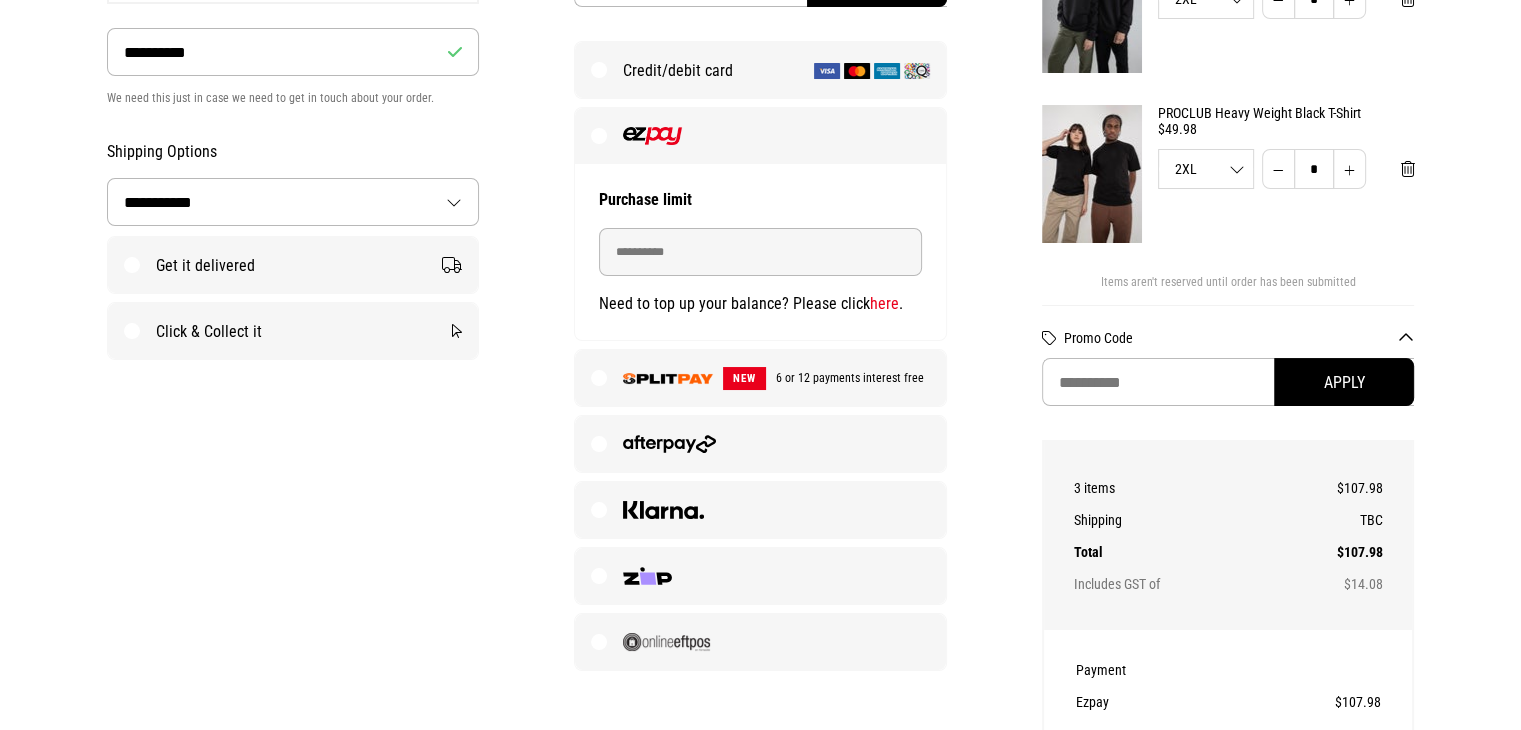 click on "Get it delivered" at bounding box center [293, 265] 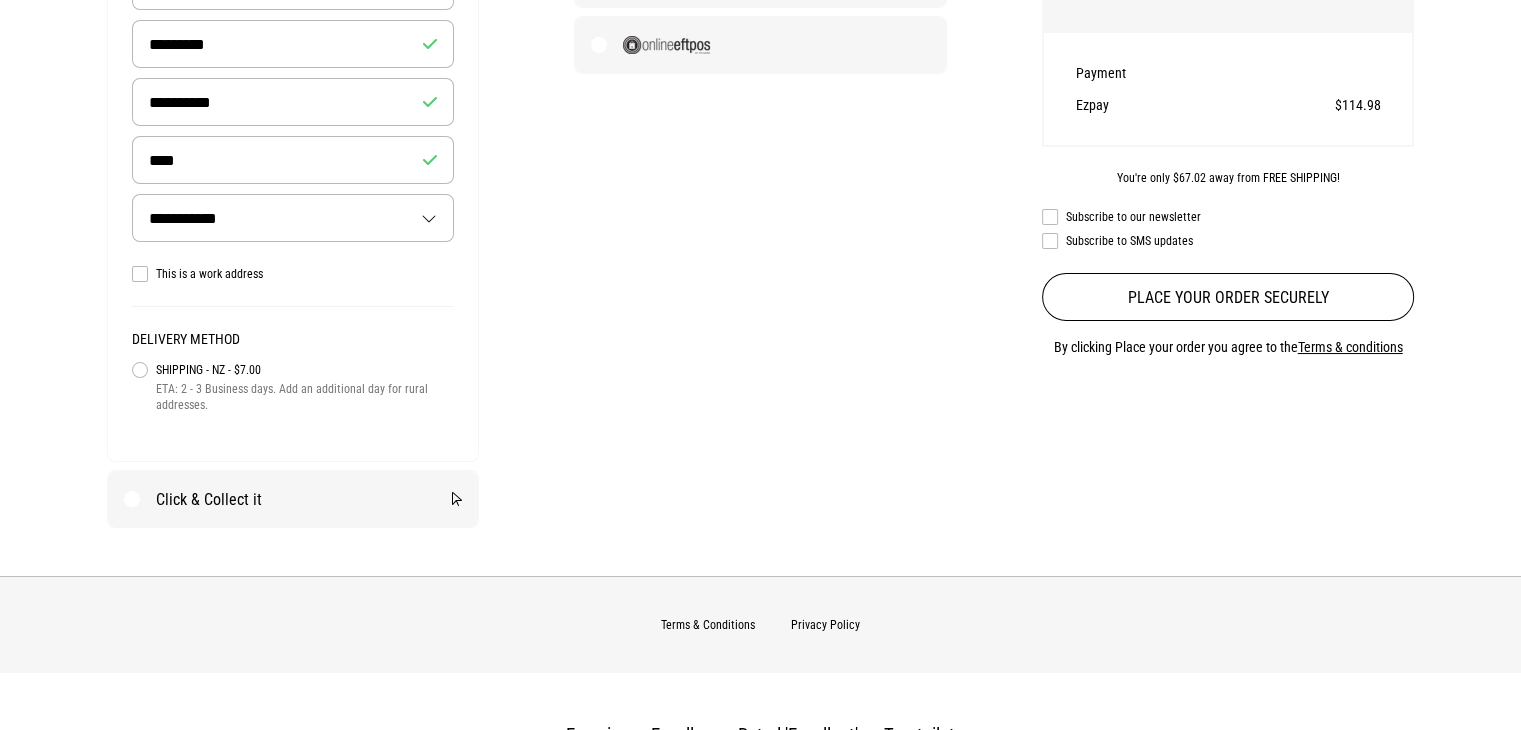 scroll, scrollTop: 946, scrollLeft: 0, axis: vertical 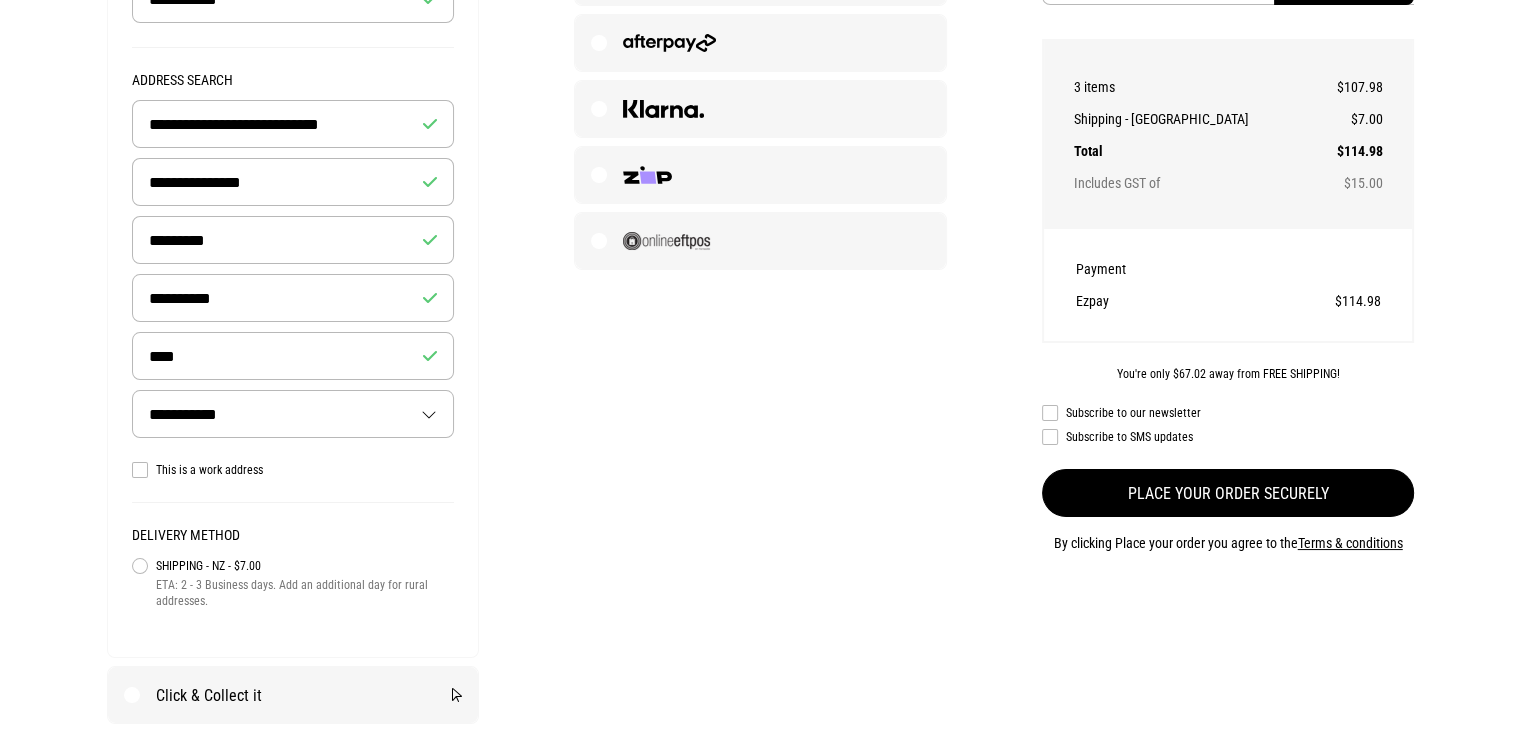 click on "Place your order securely" at bounding box center (1228, 493) 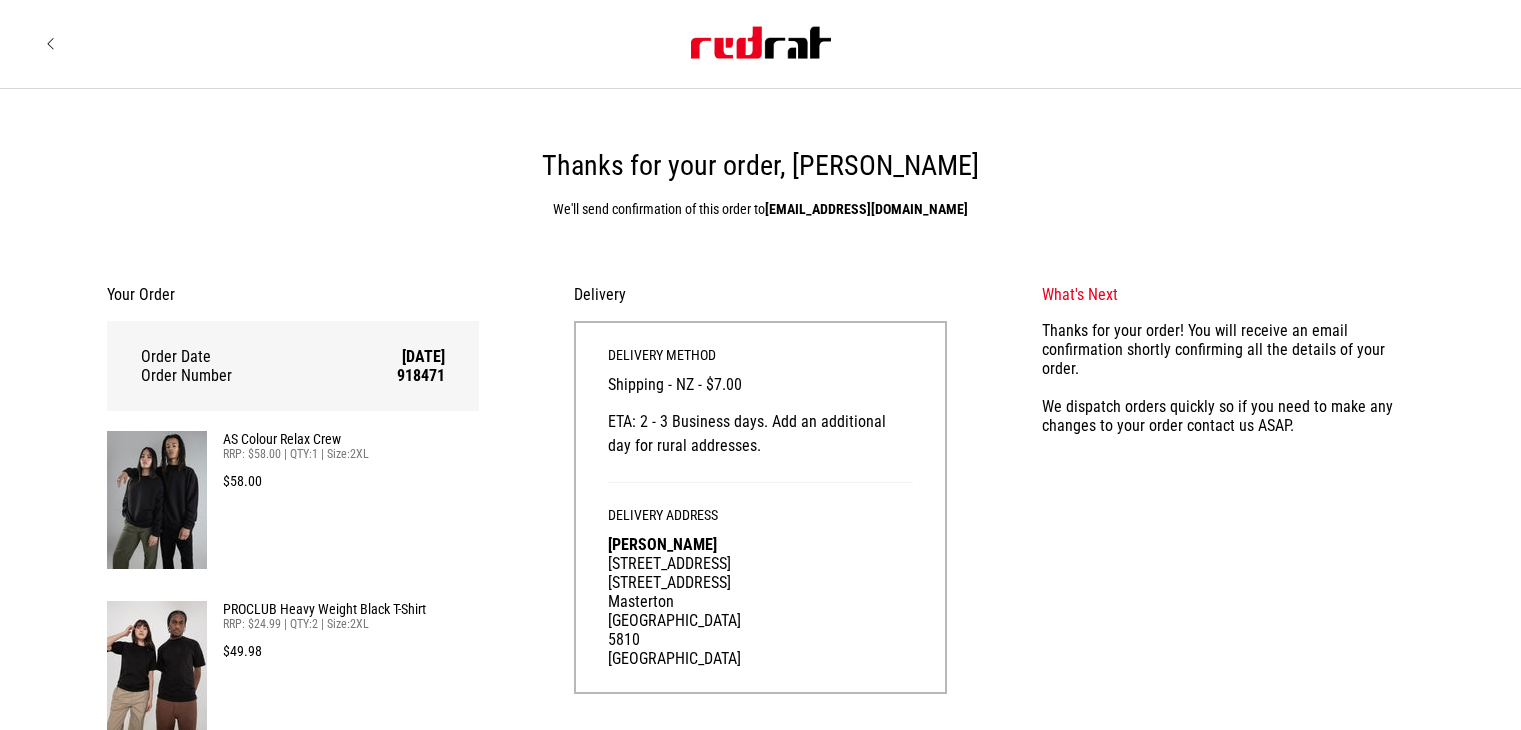 scroll, scrollTop: 0, scrollLeft: 0, axis: both 